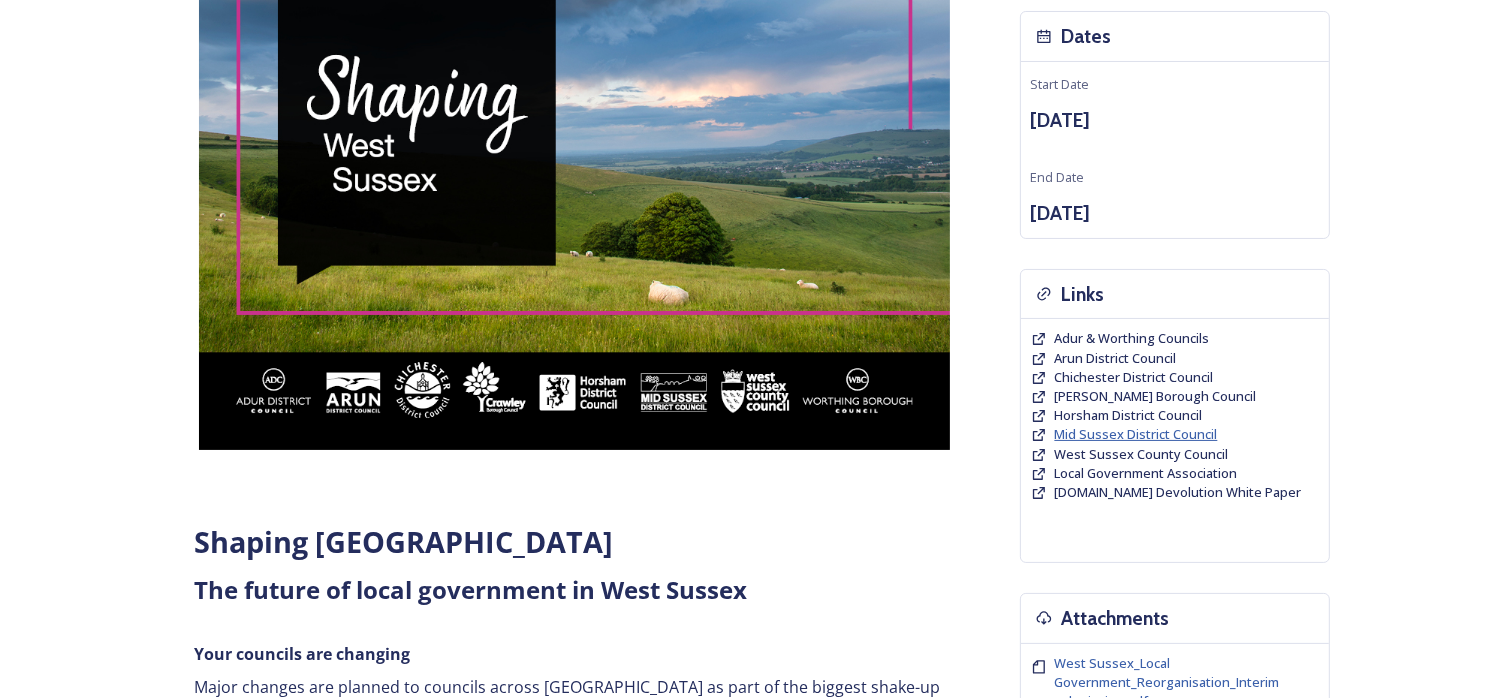 scroll, scrollTop: 300, scrollLeft: 0, axis: vertical 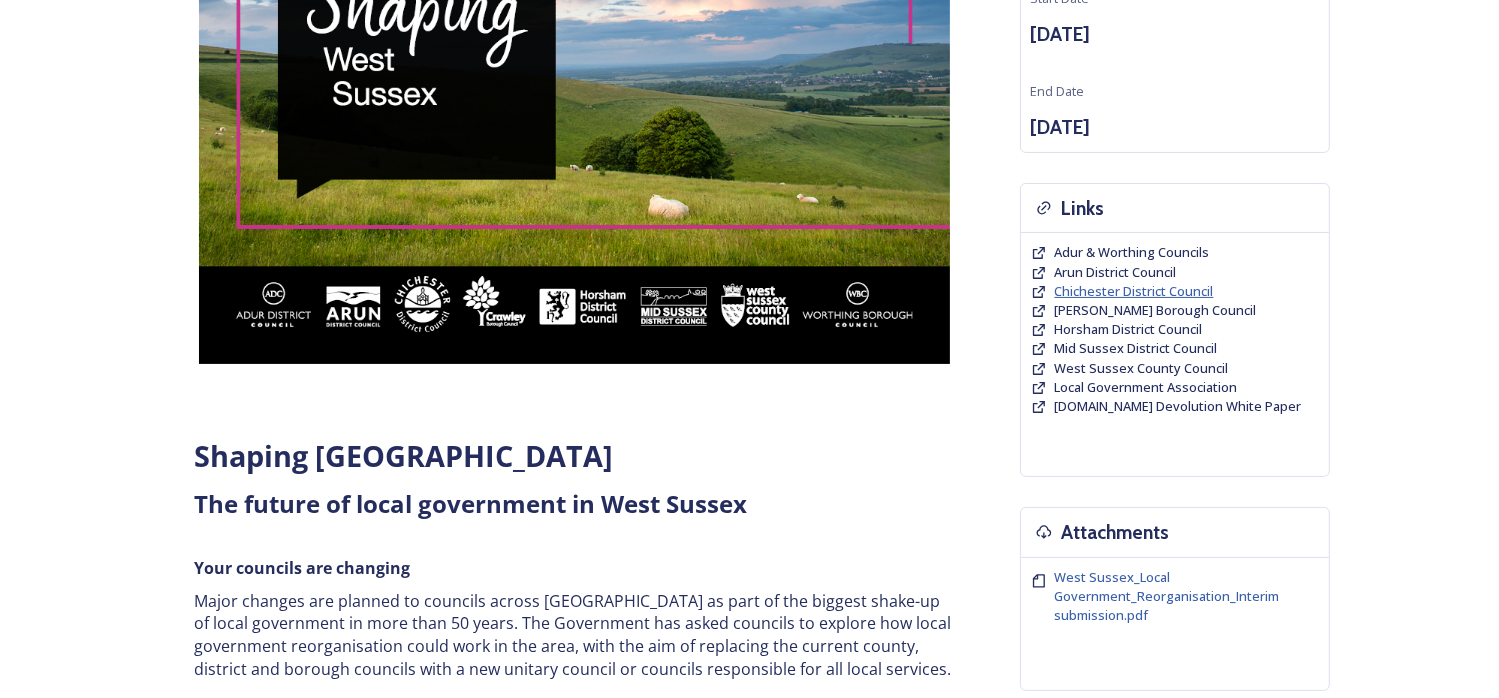 click on "Chichester District Council" at bounding box center (1134, 291) 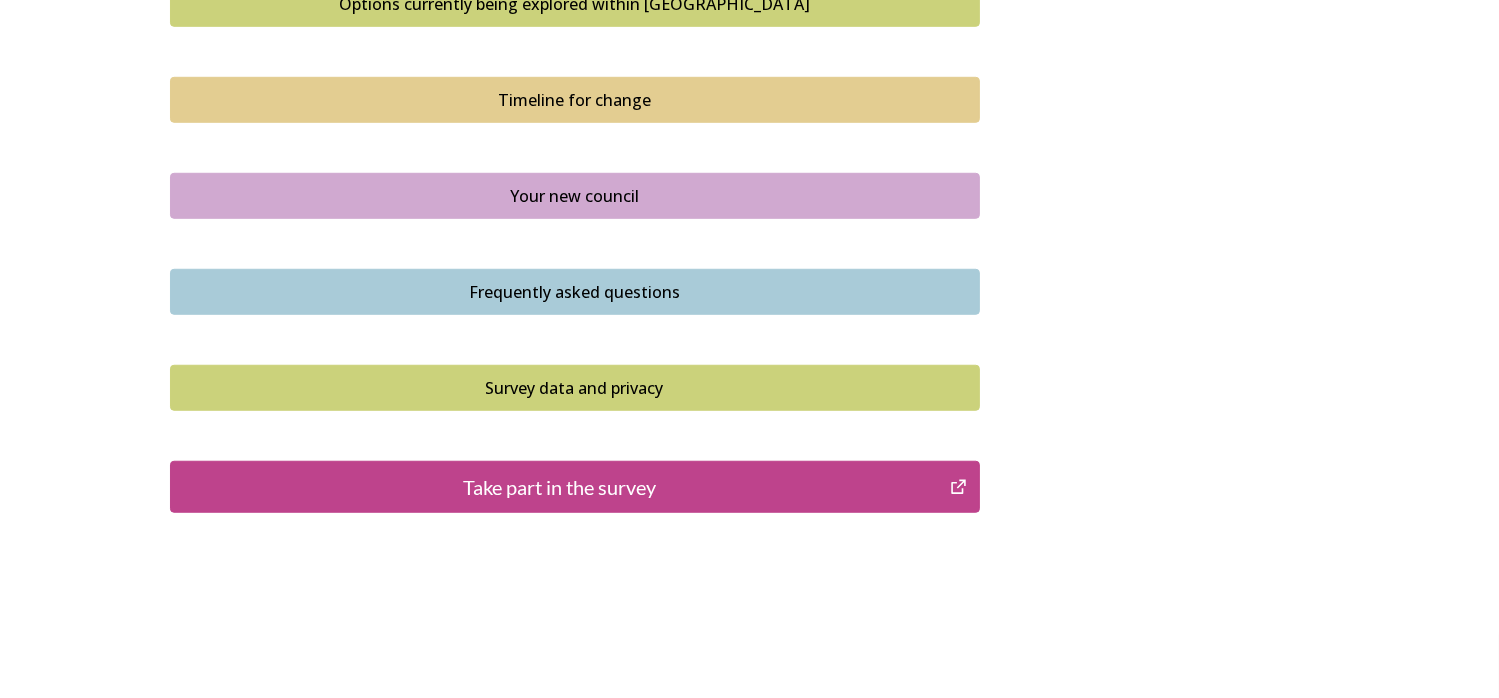 scroll, scrollTop: 1450, scrollLeft: 0, axis: vertical 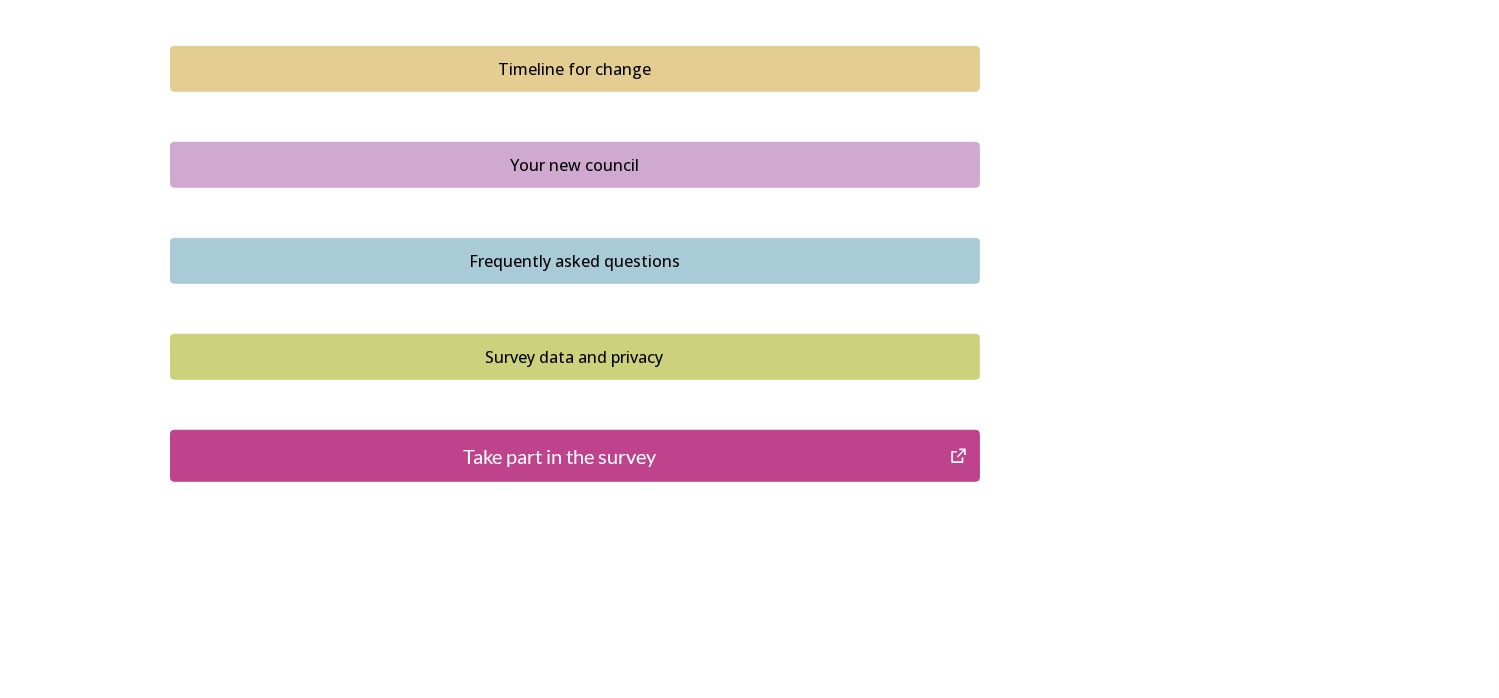 click on "Take part in the survey" at bounding box center (560, 456) 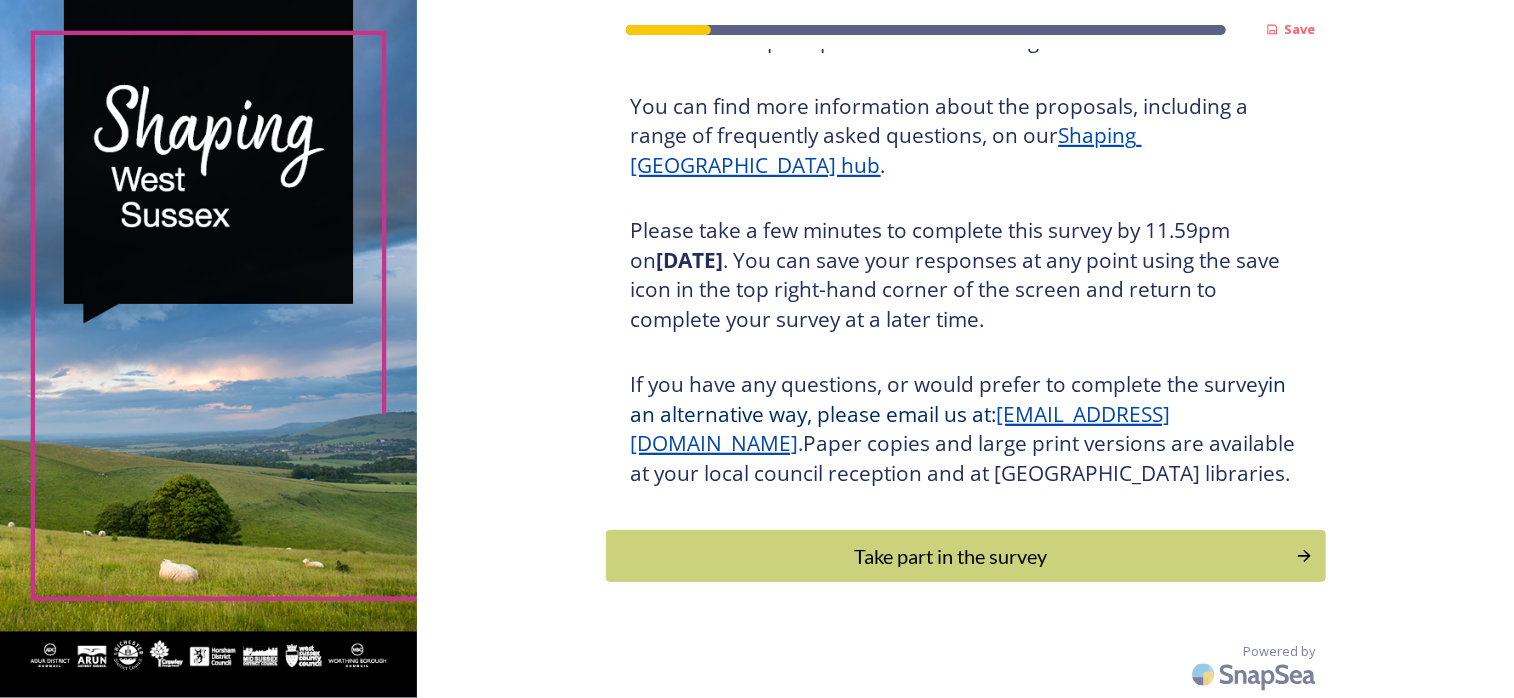scroll, scrollTop: 261, scrollLeft: 0, axis: vertical 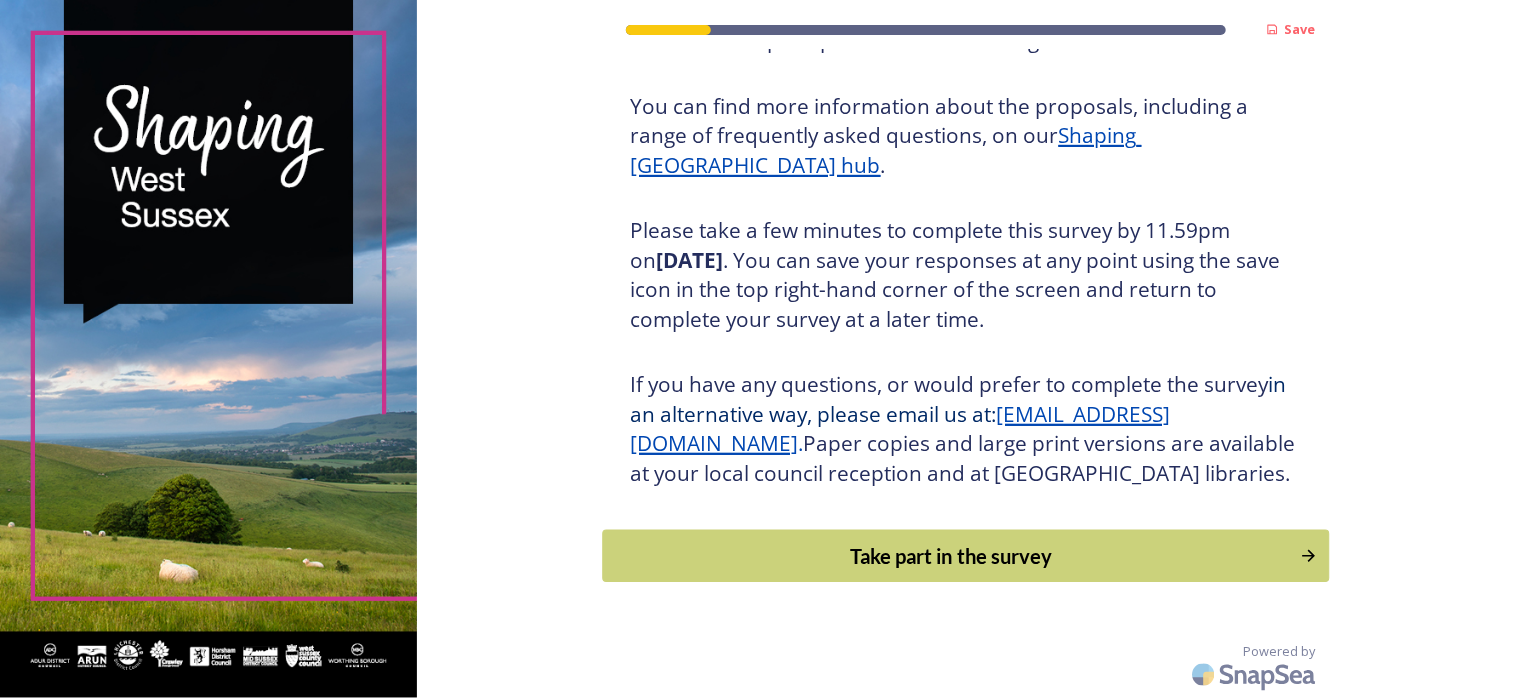 click on "Take part in the survey" at bounding box center (951, 556) 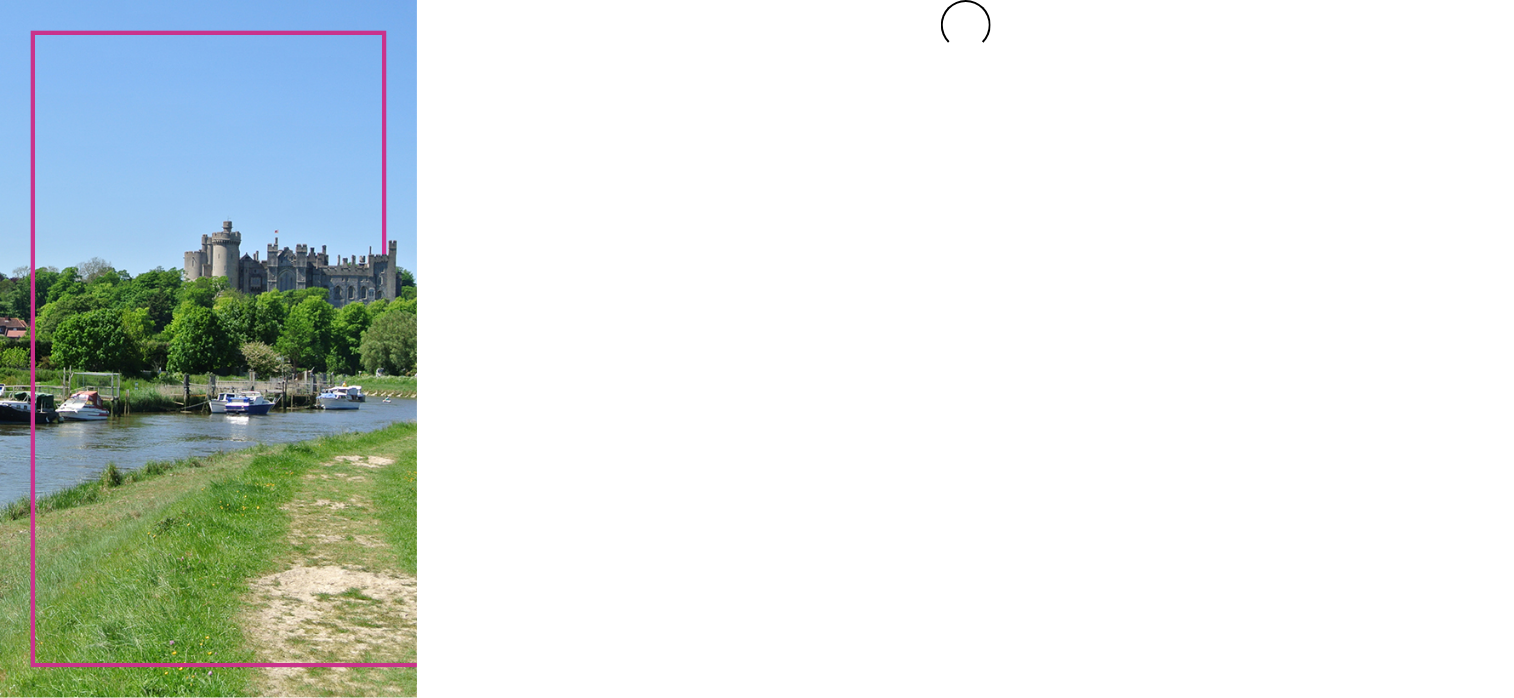 scroll, scrollTop: 0, scrollLeft: 0, axis: both 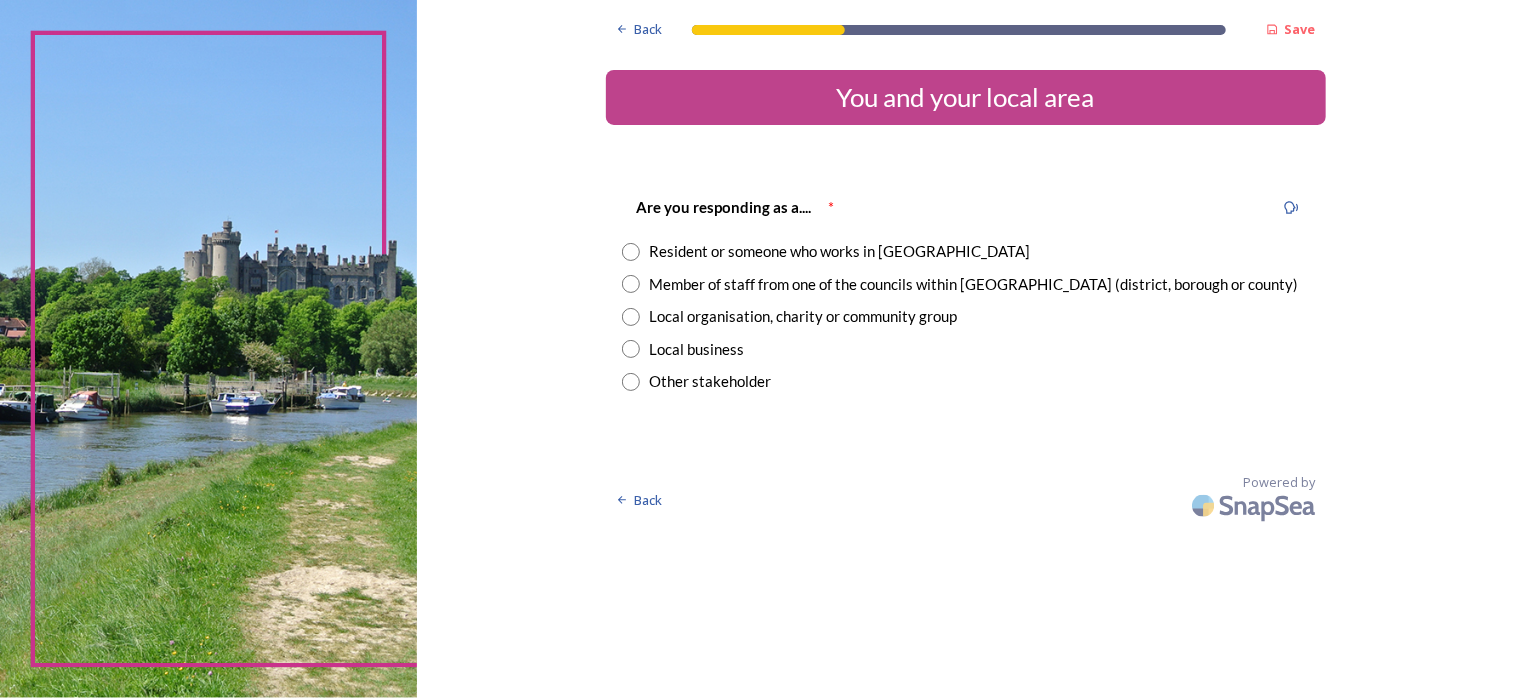 click at bounding box center [631, 252] 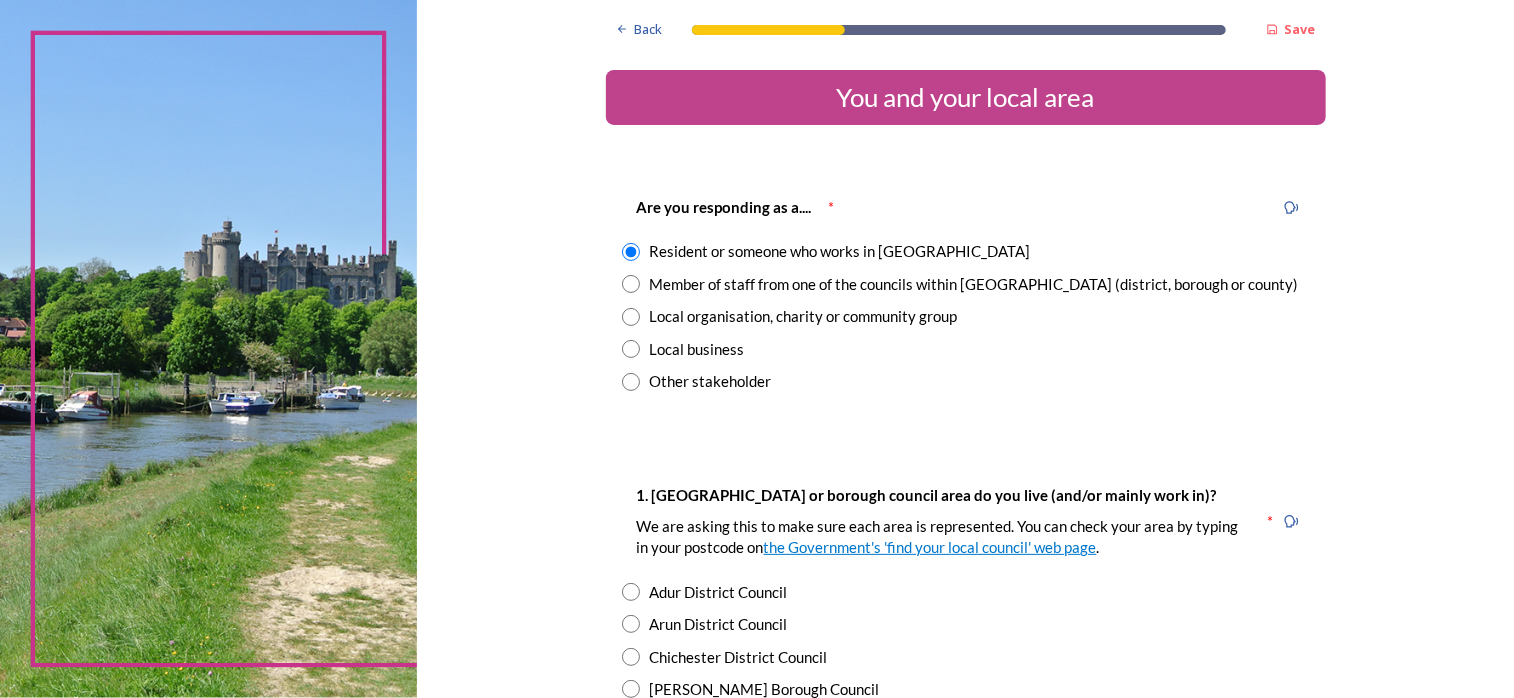 click at bounding box center [631, 284] 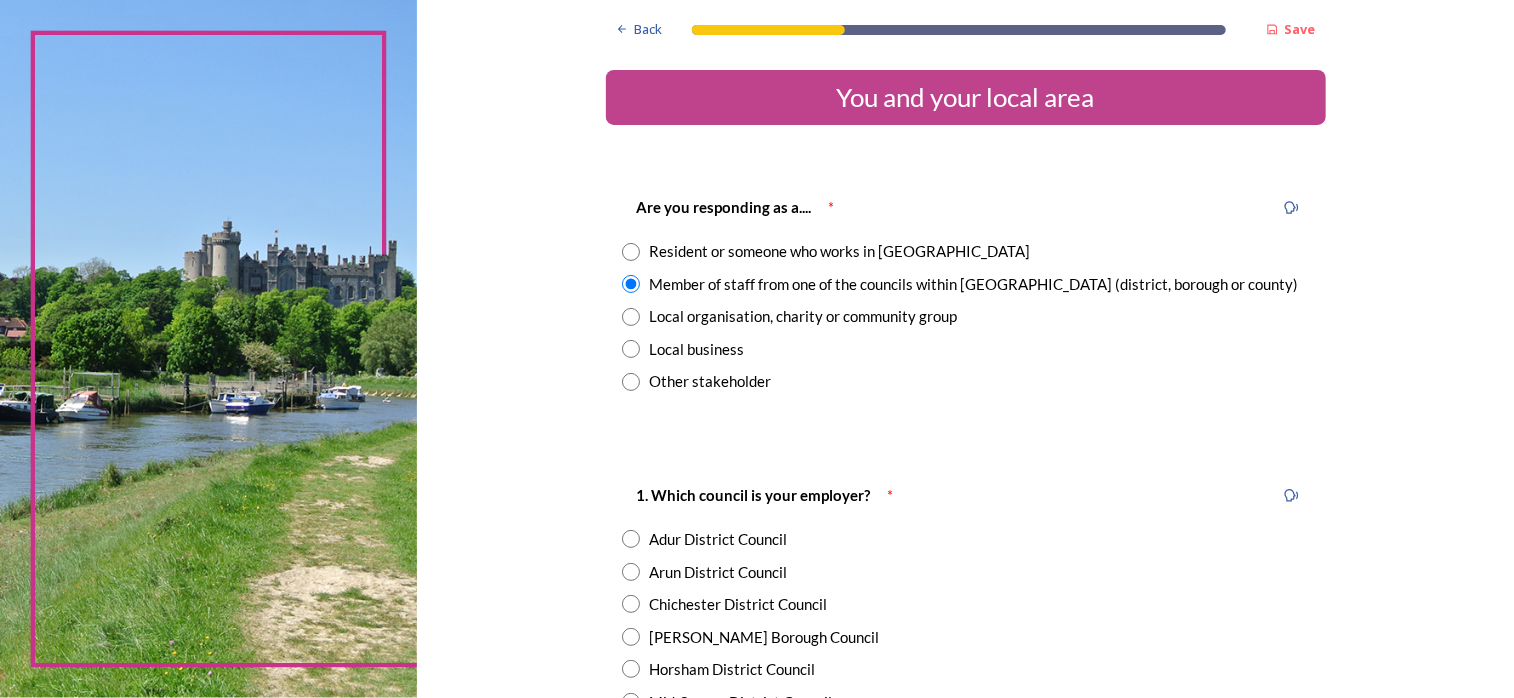 click at bounding box center [631, 252] 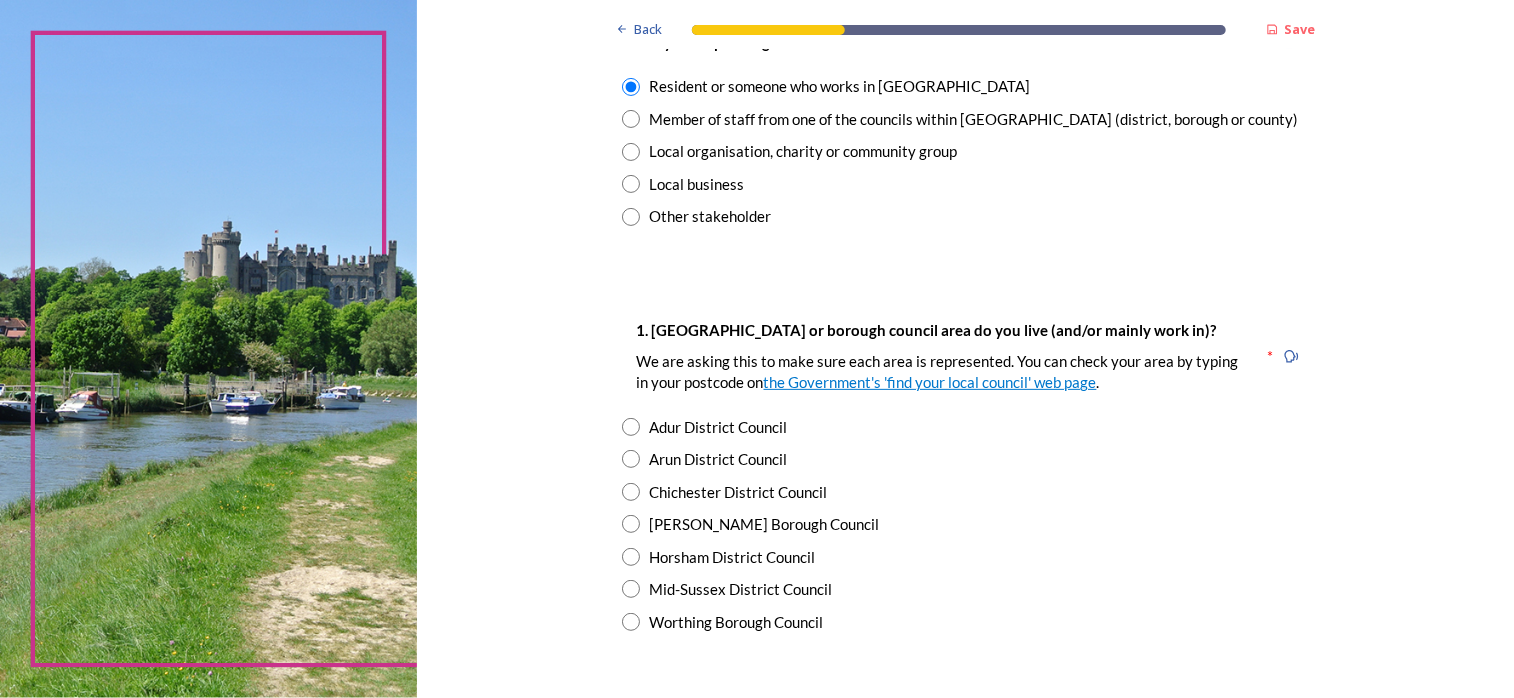 scroll, scrollTop: 300, scrollLeft: 0, axis: vertical 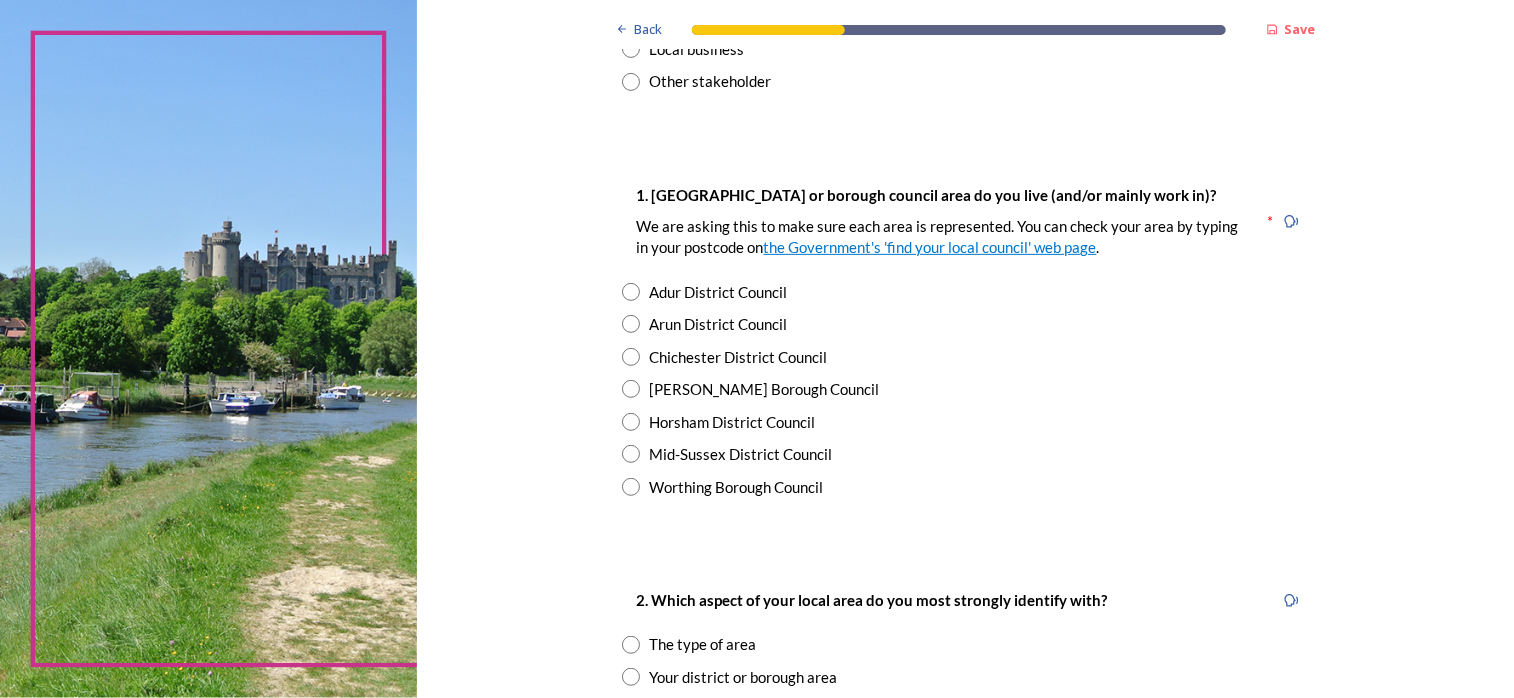 click at bounding box center (631, 324) 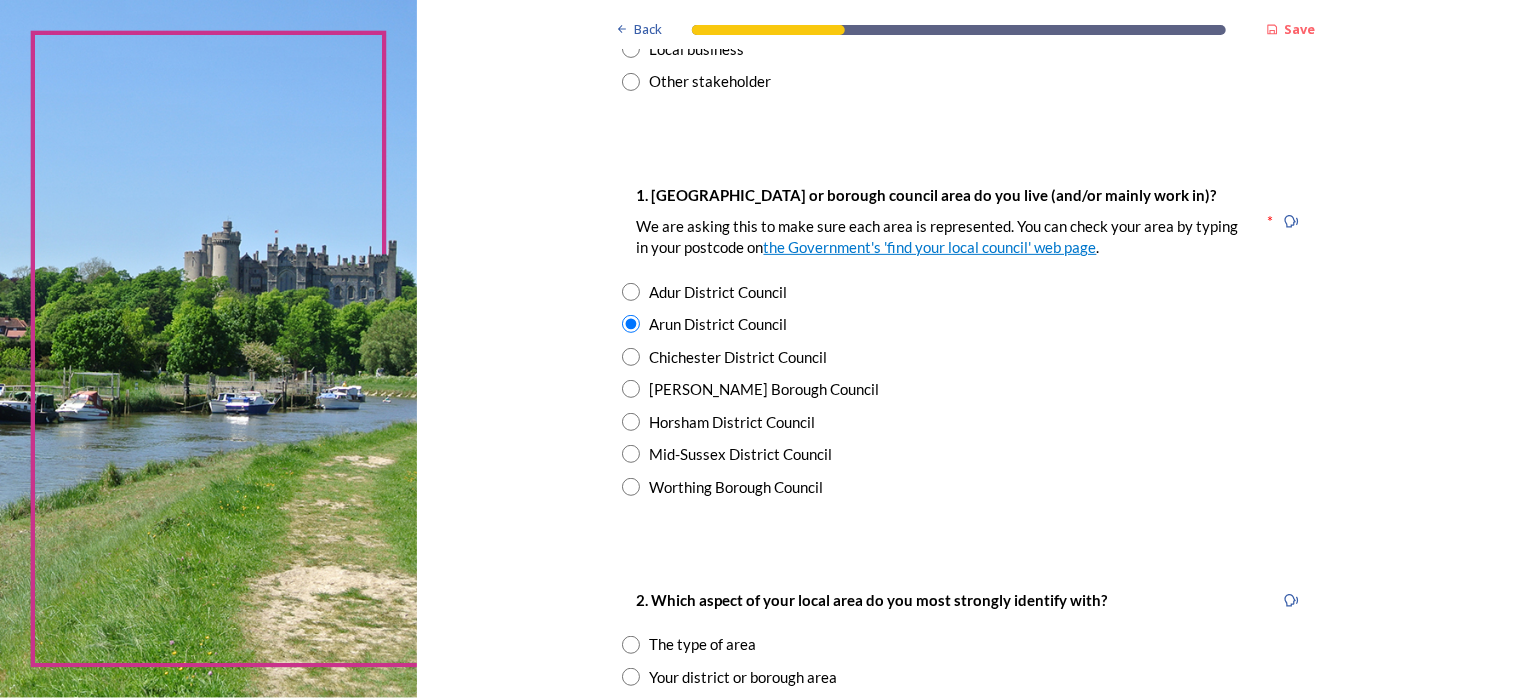 click at bounding box center (631, 357) 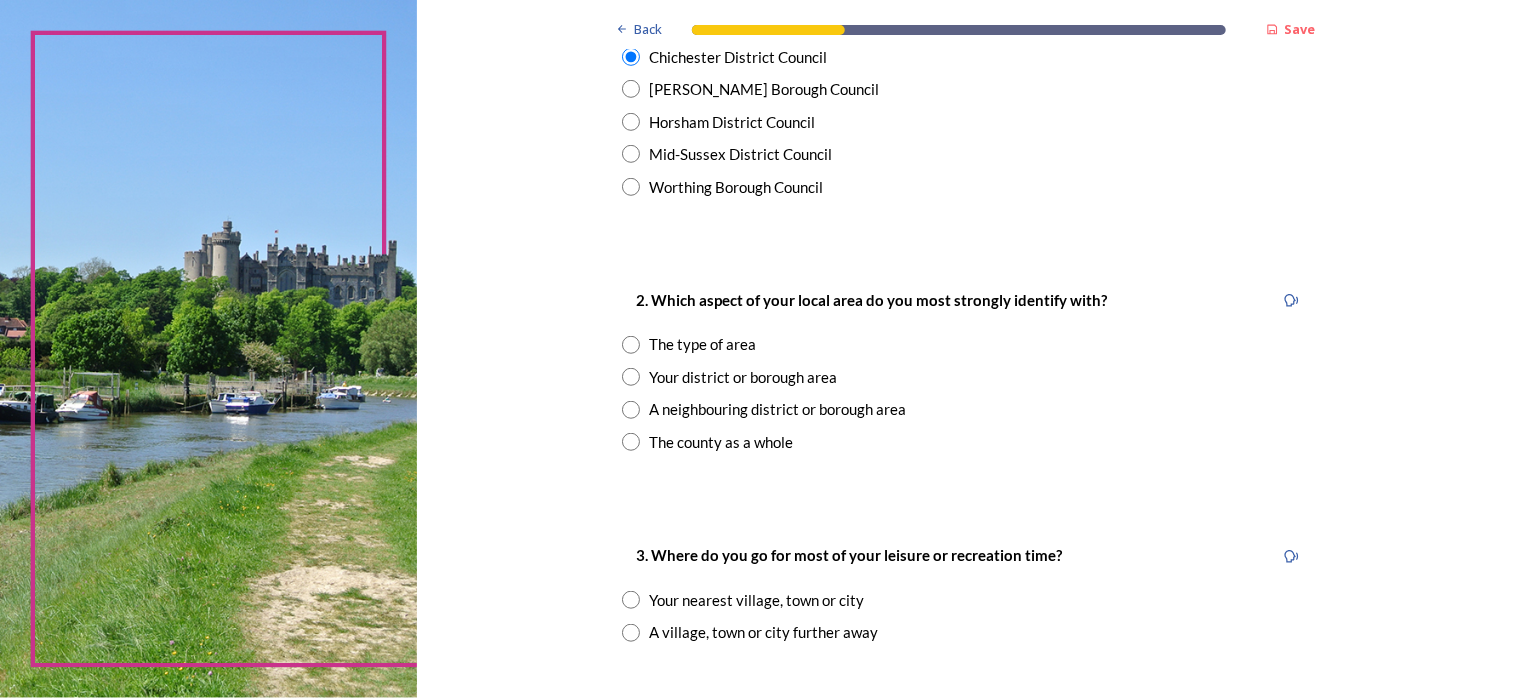 scroll, scrollTop: 700, scrollLeft: 0, axis: vertical 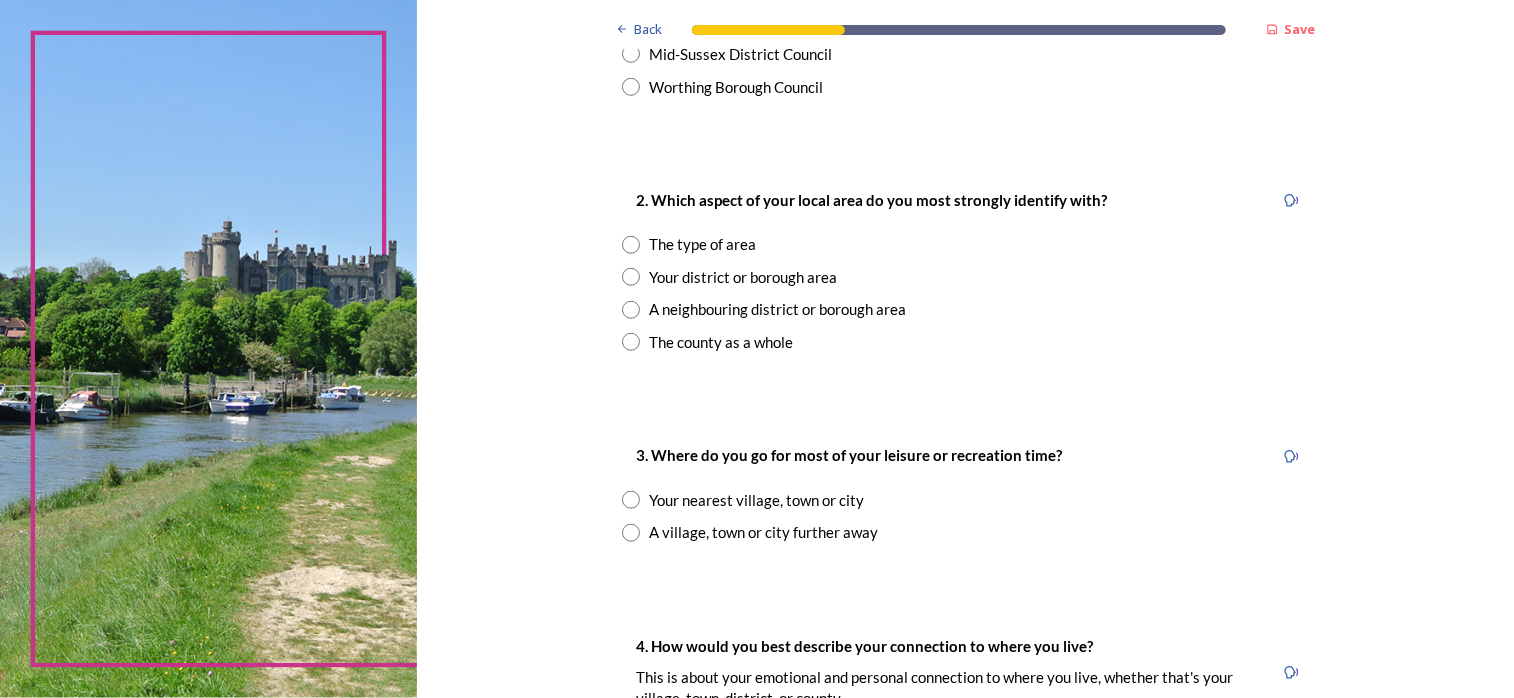 click at bounding box center [631, 245] 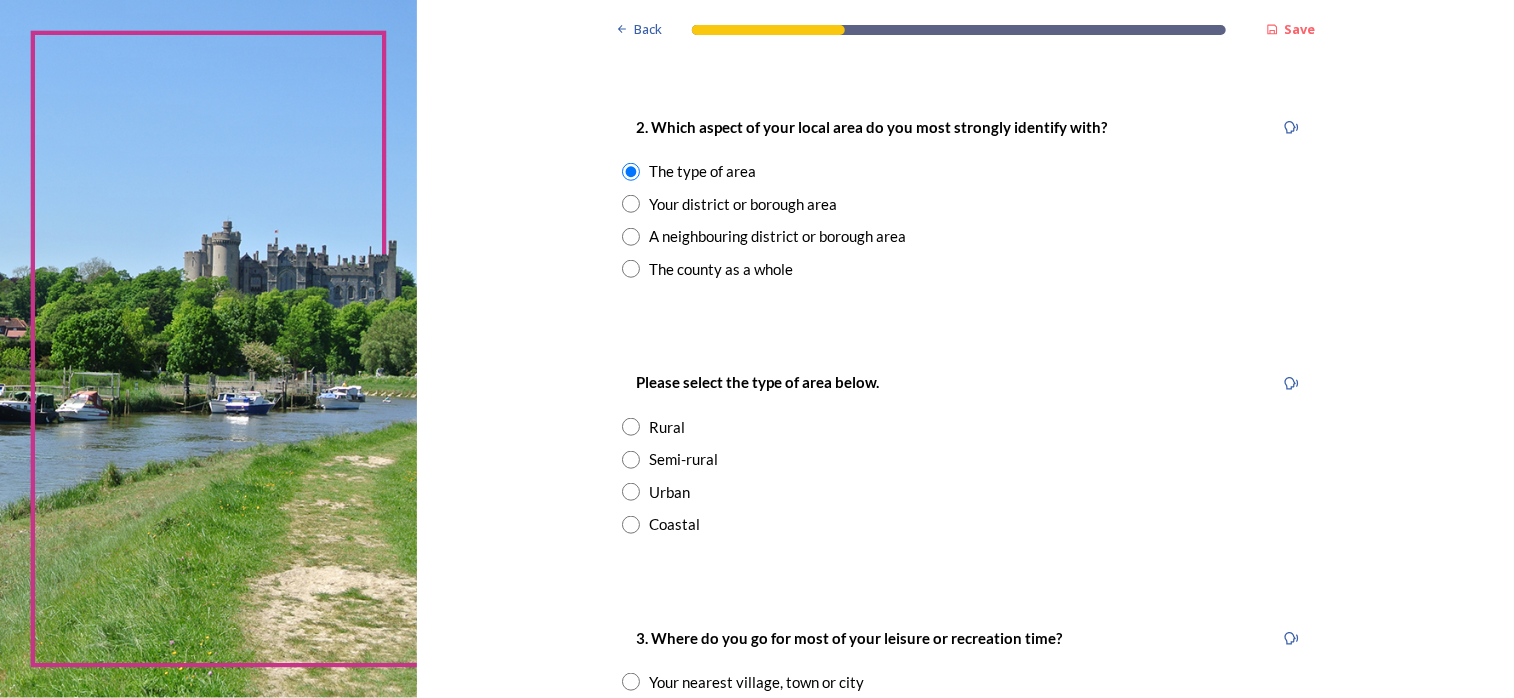 scroll, scrollTop: 1000, scrollLeft: 0, axis: vertical 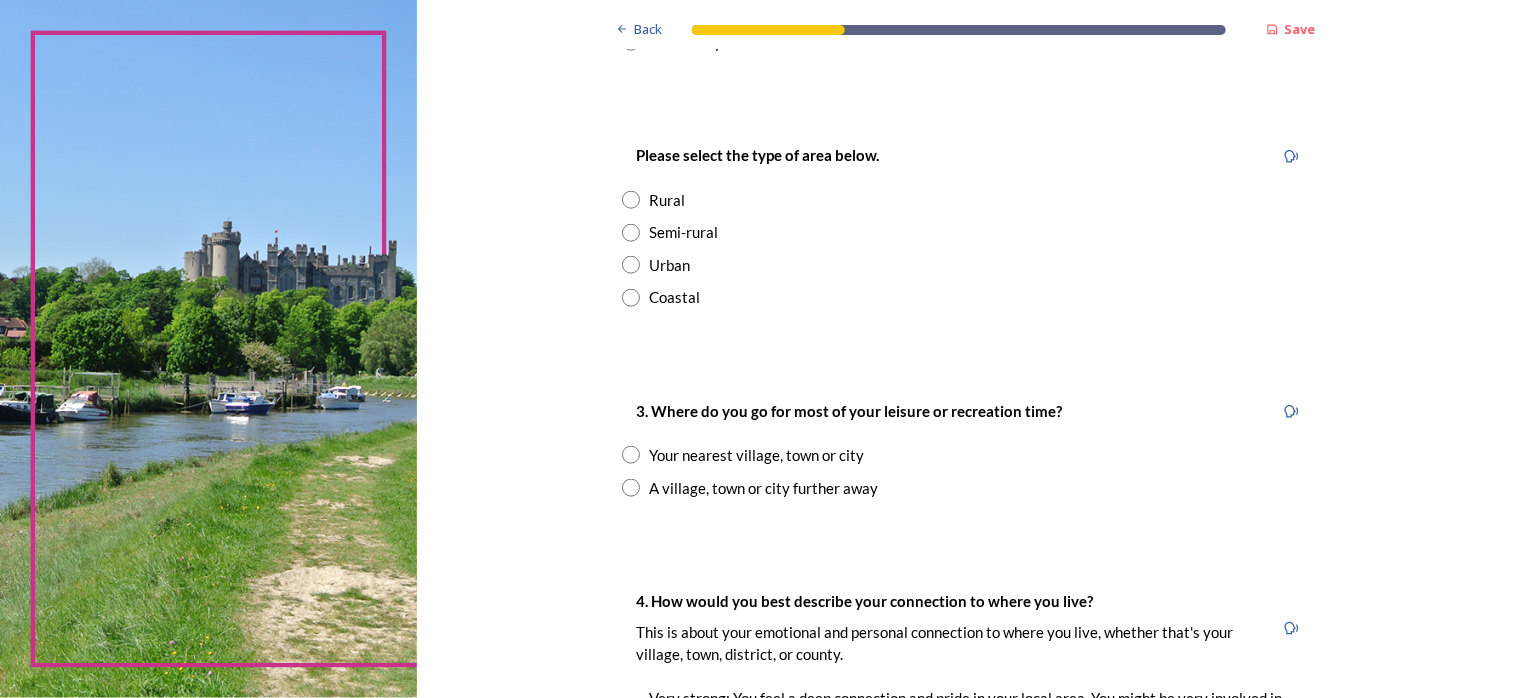 click at bounding box center (631, 233) 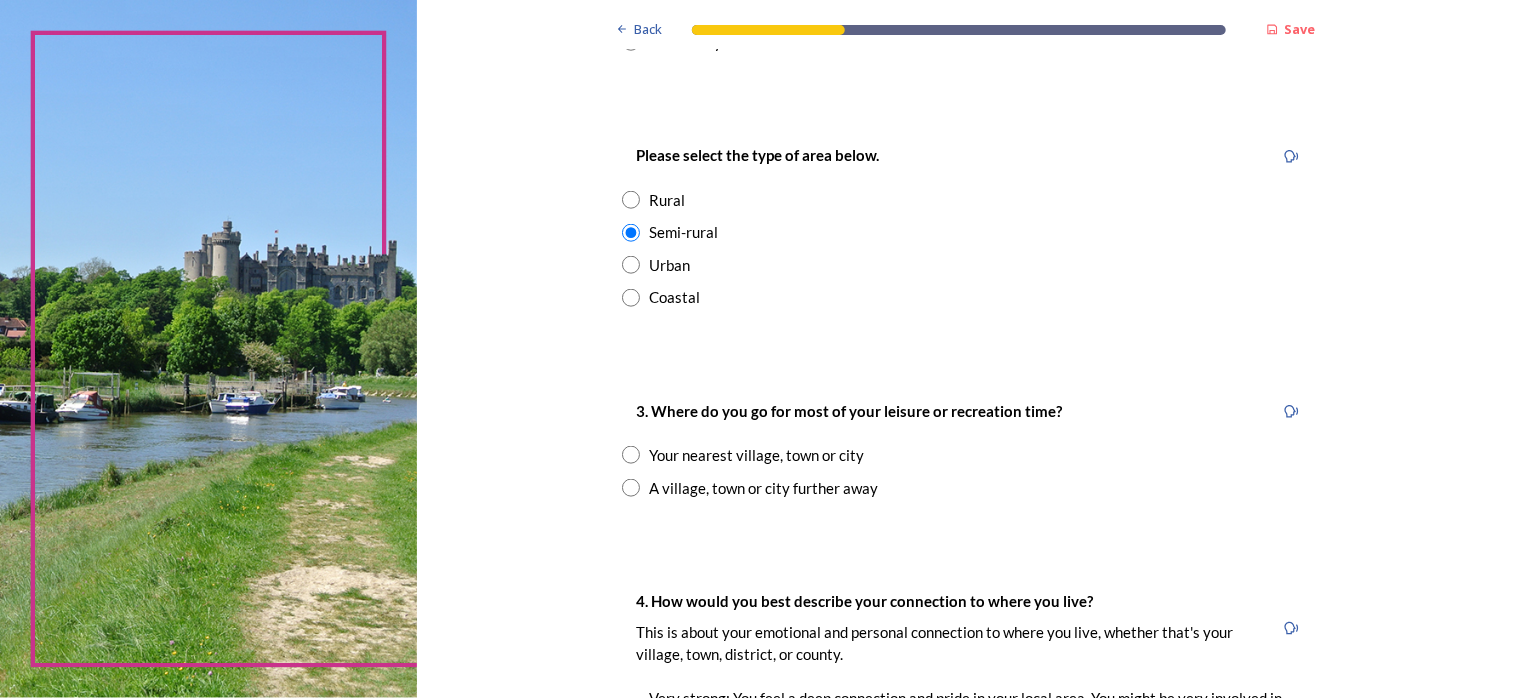 click at bounding box center [631, 455] 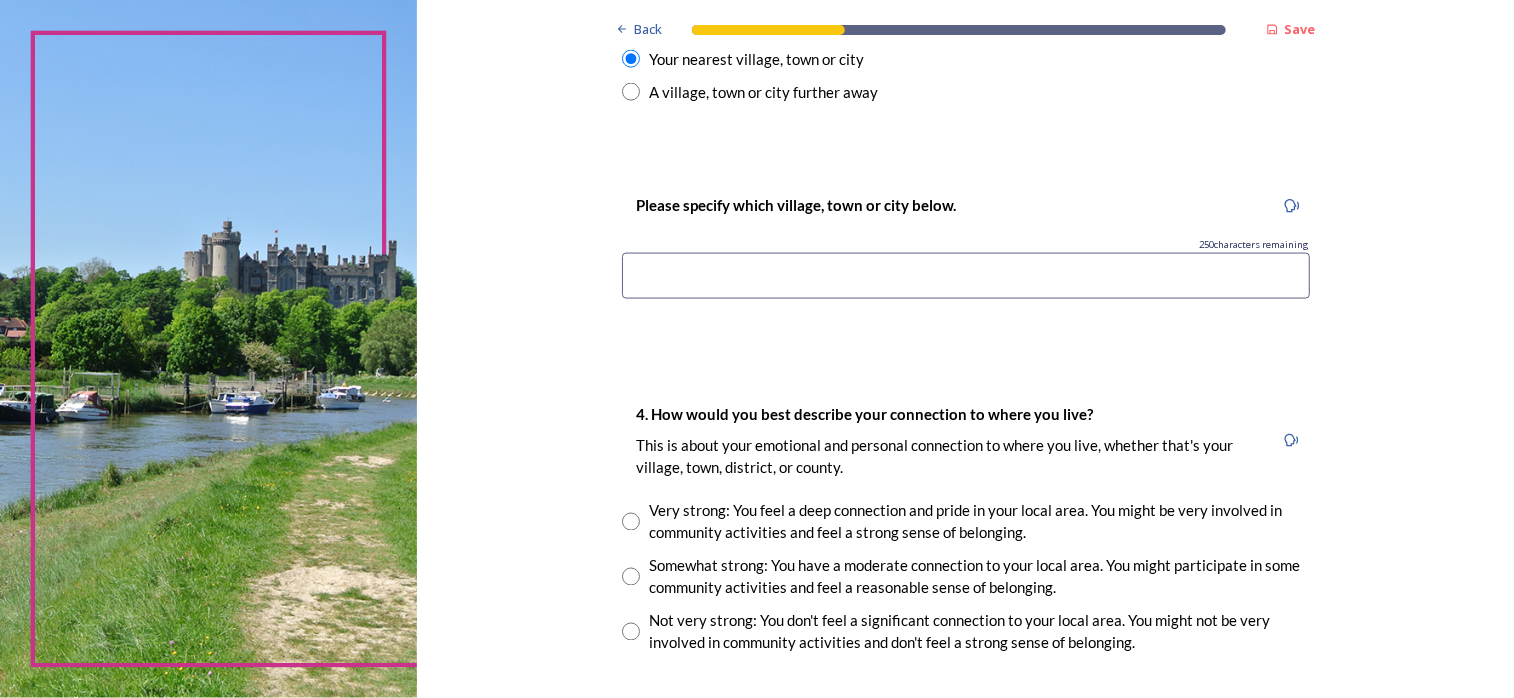 scroll, scrollTop: 1400, scrollLeft: 0, axis: vertical 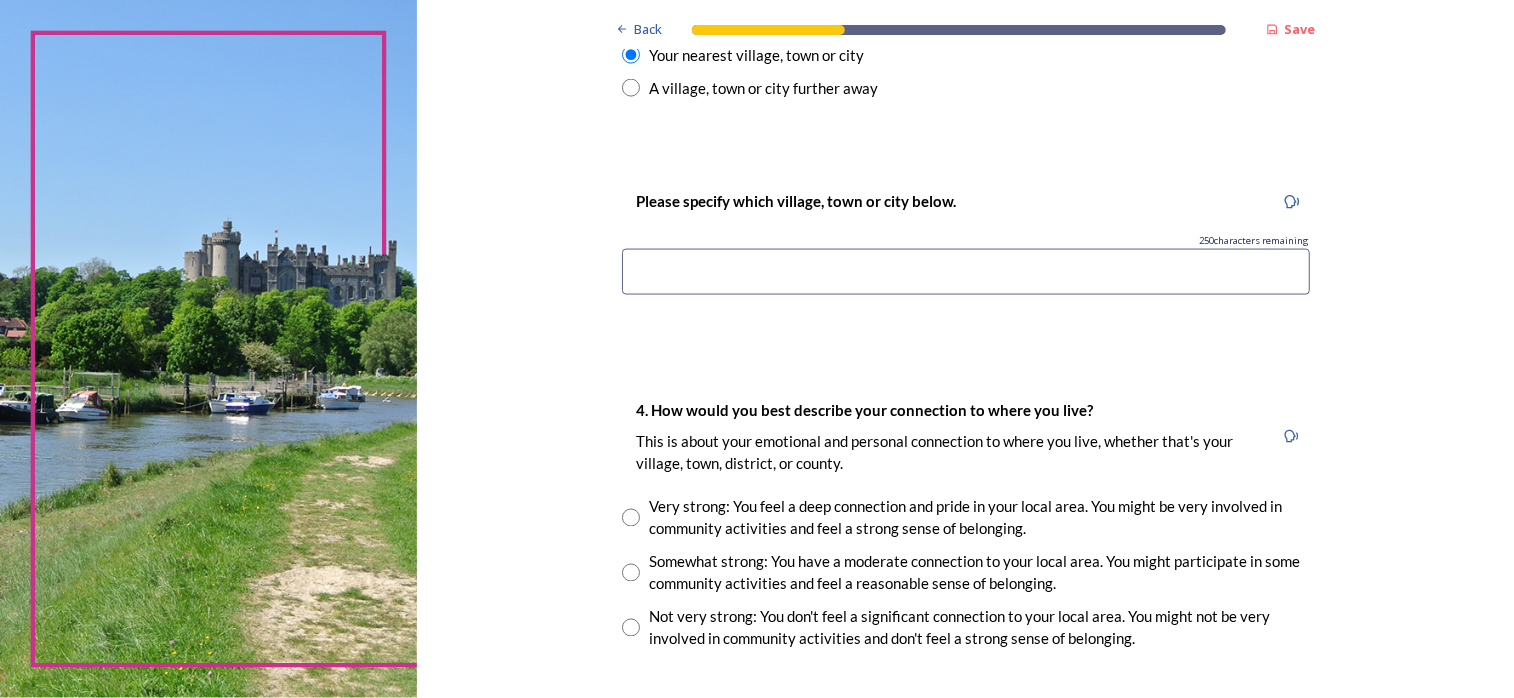 click at bounding box center [966, 272] 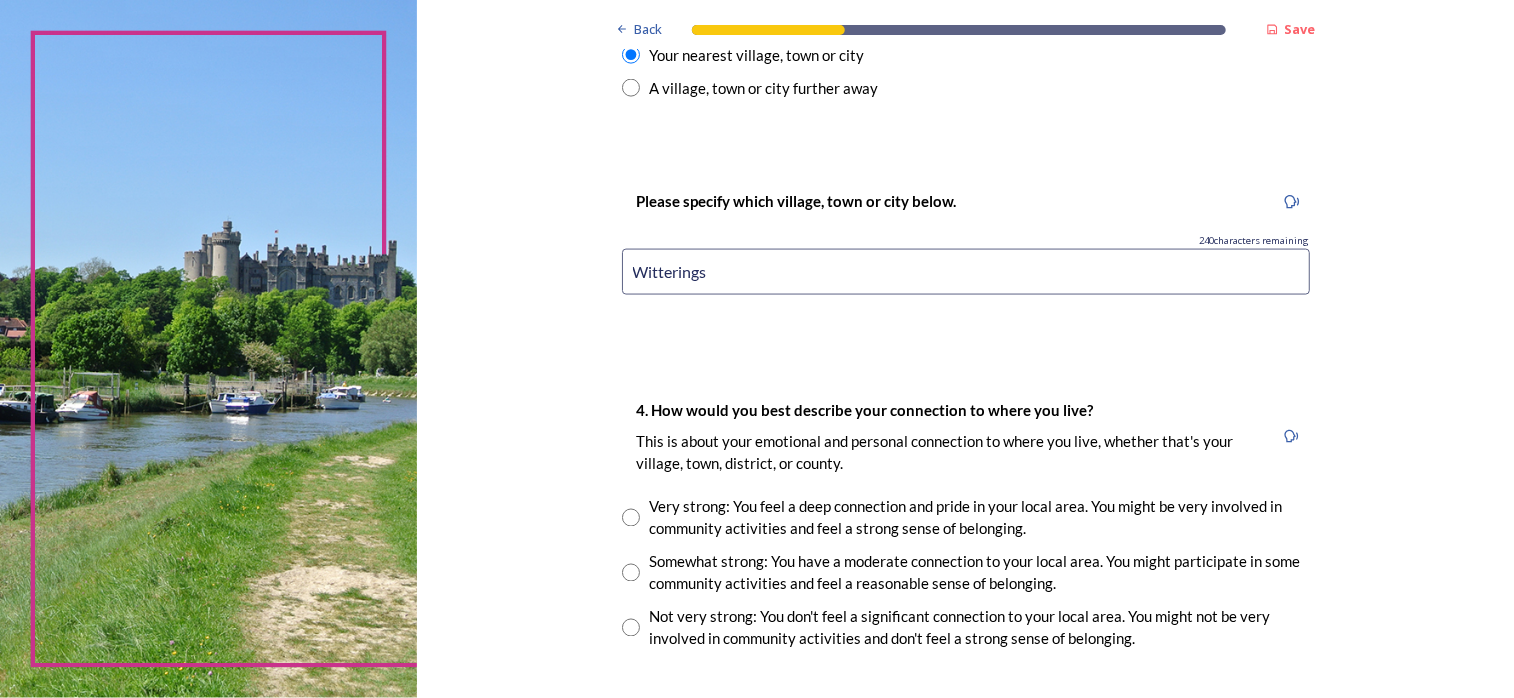 type on "Witterings" 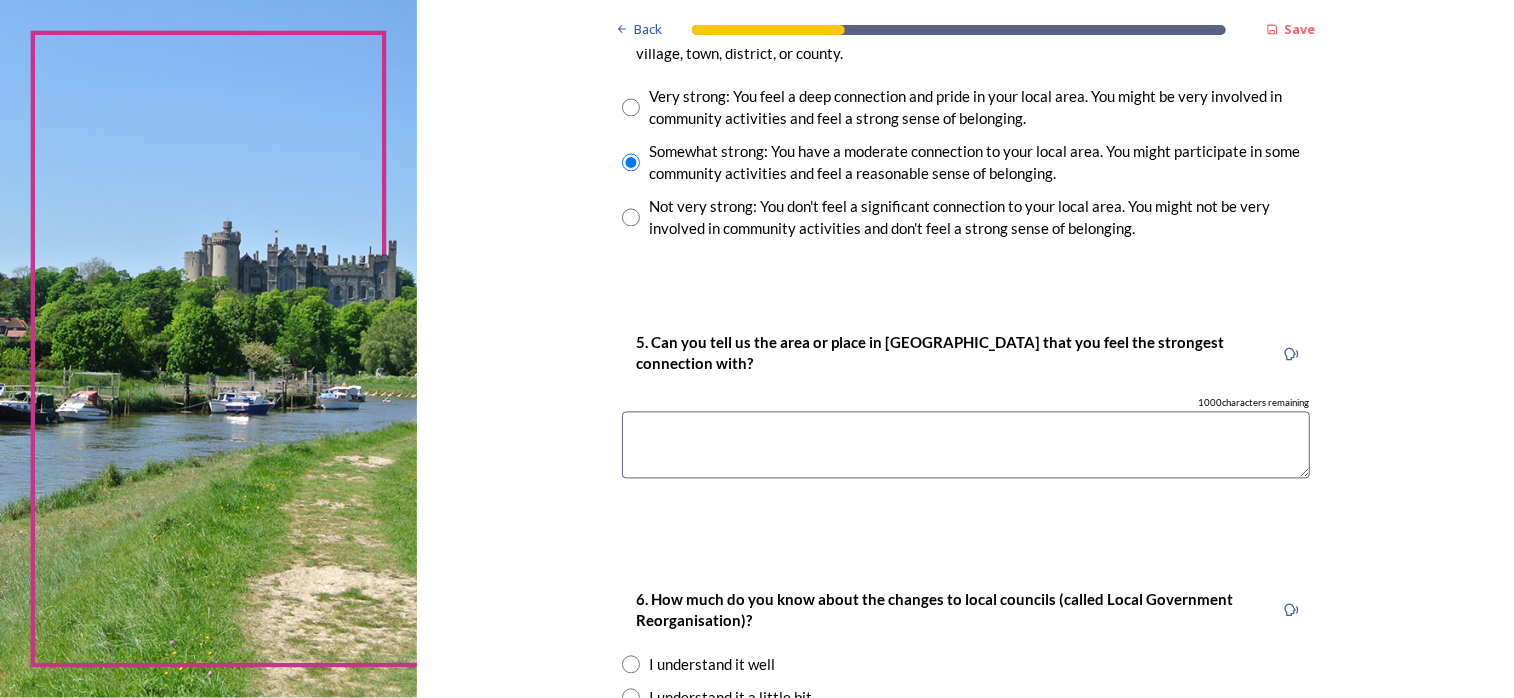 scroll, scrollTop: 2000, scrollLeft: 0, axis: vertical 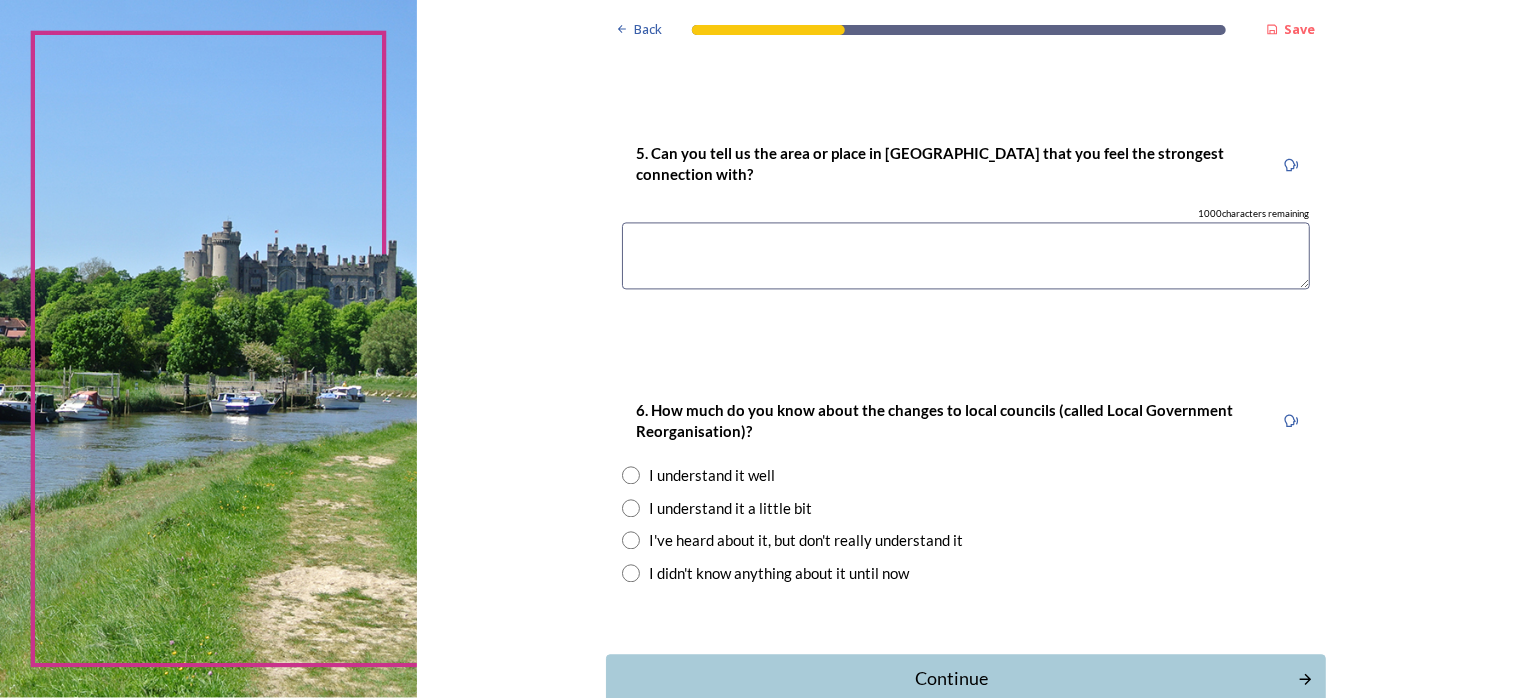 click at bounding box center (966, 255) 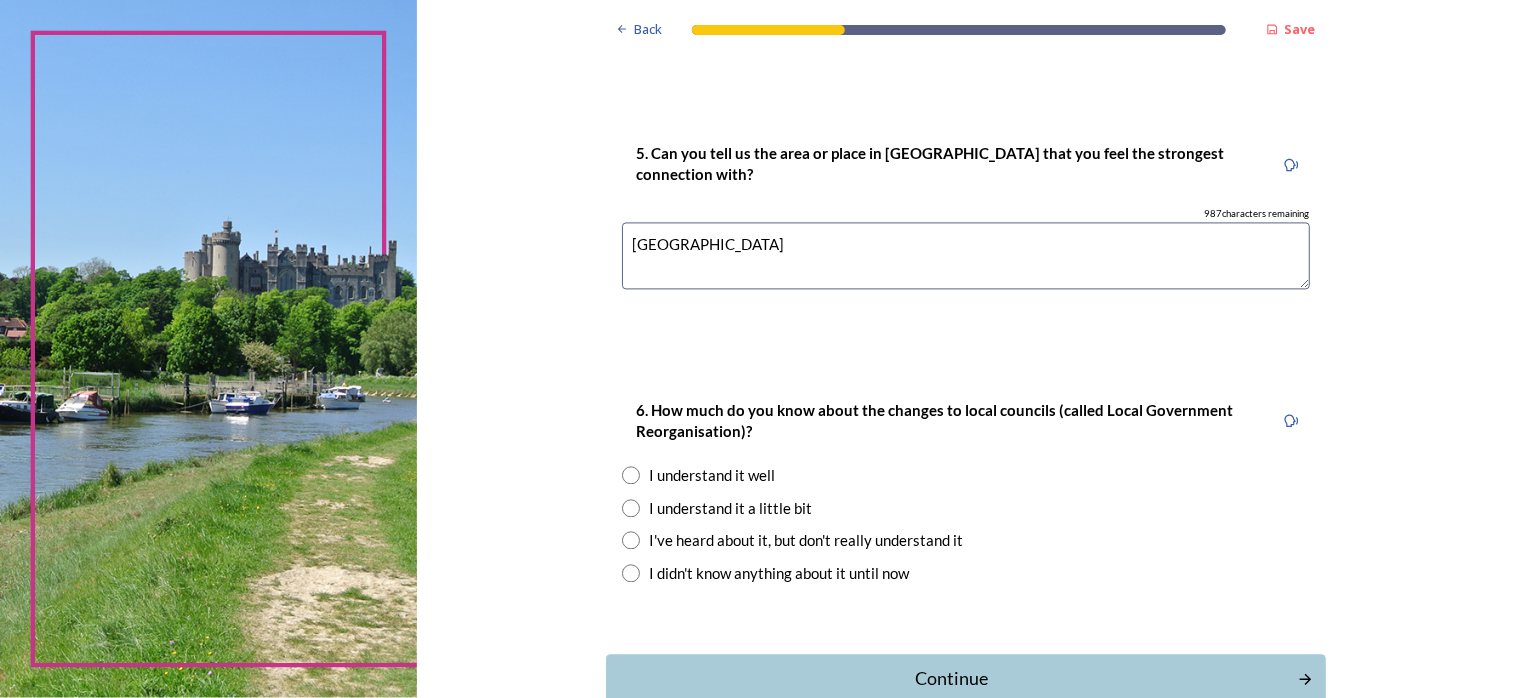 type on "Littlehampton" 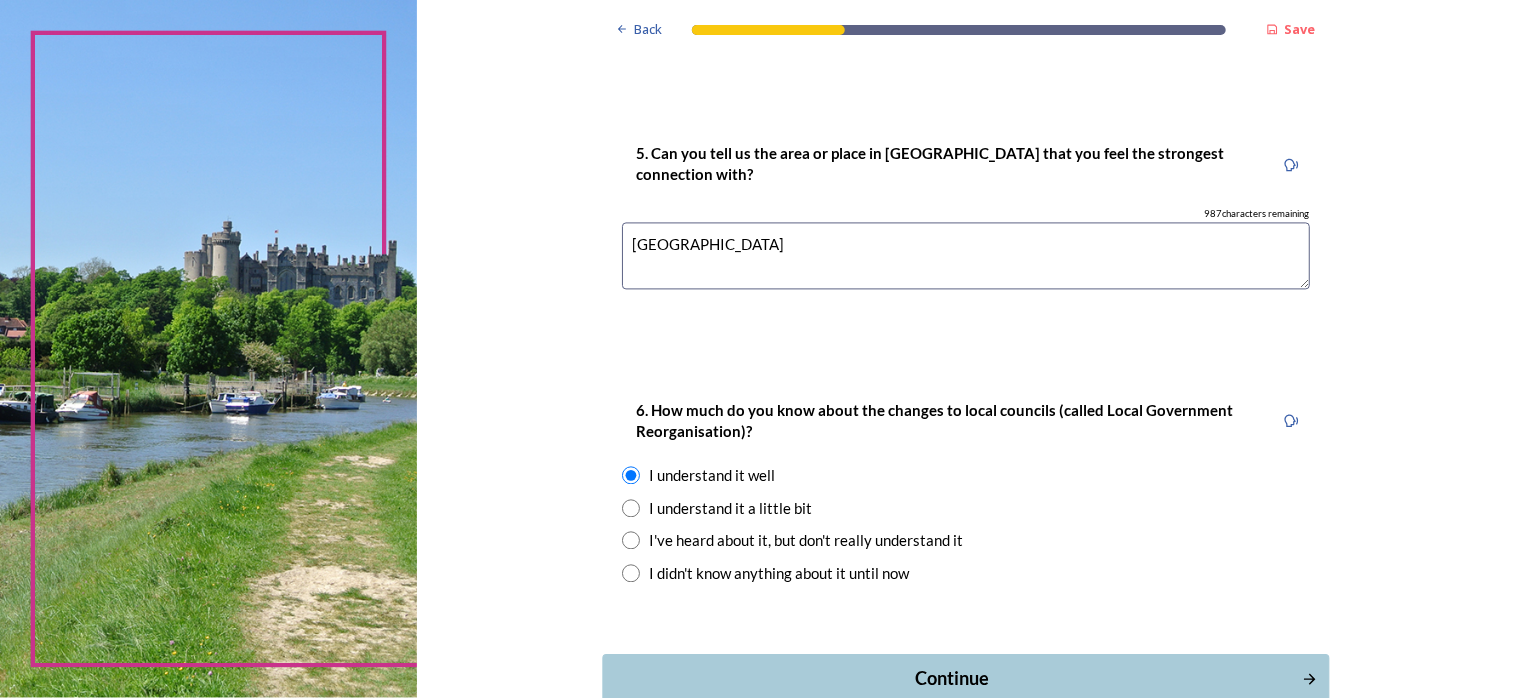click on "Continue" at bounding box center (951, 678) 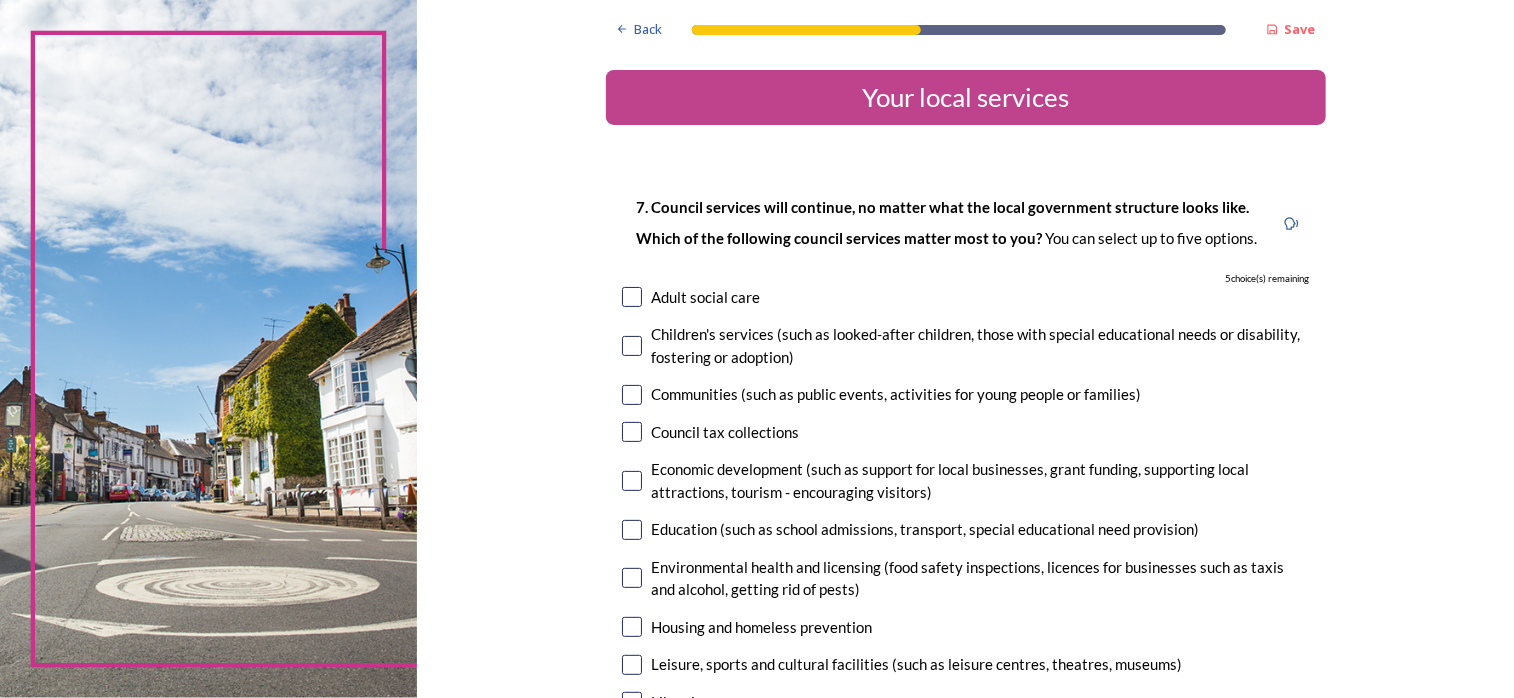 click at bounding box center (632, 627) 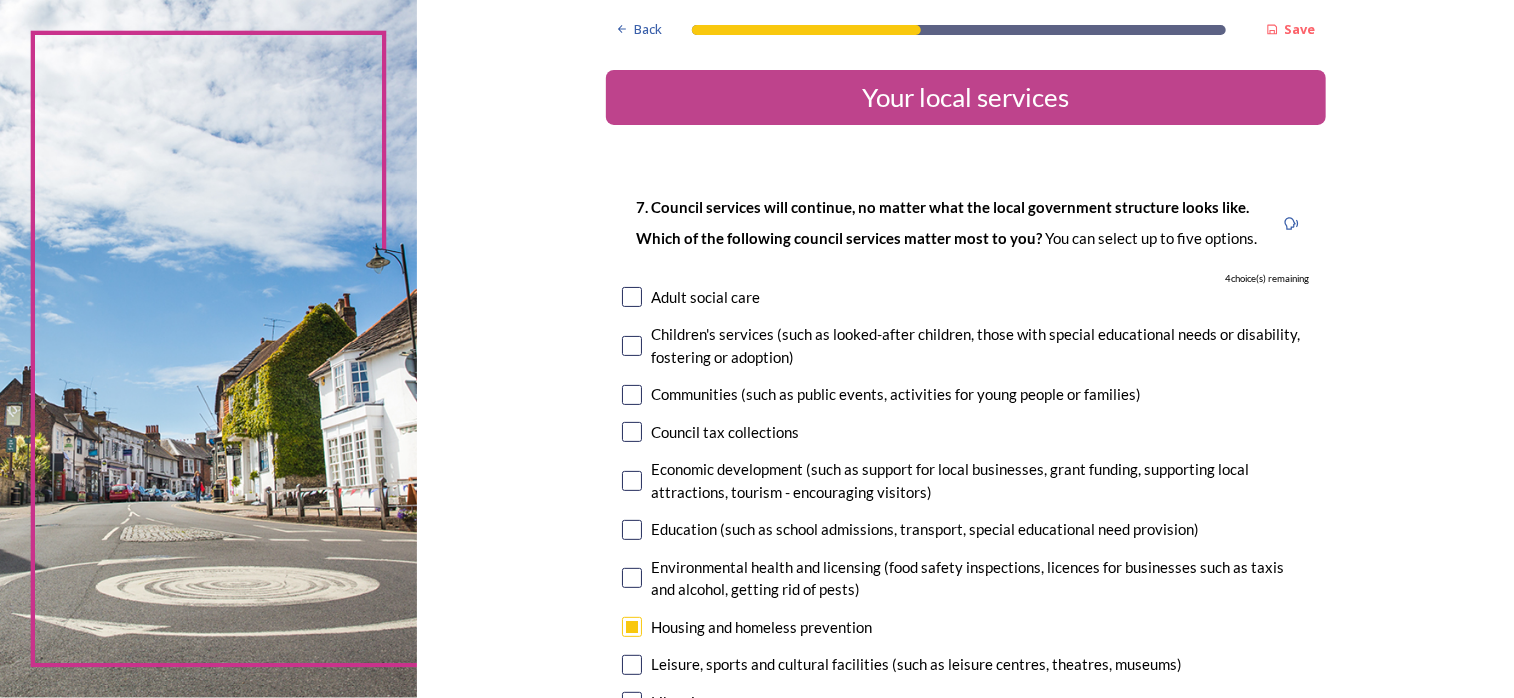 click at bounding box center (632, 395) 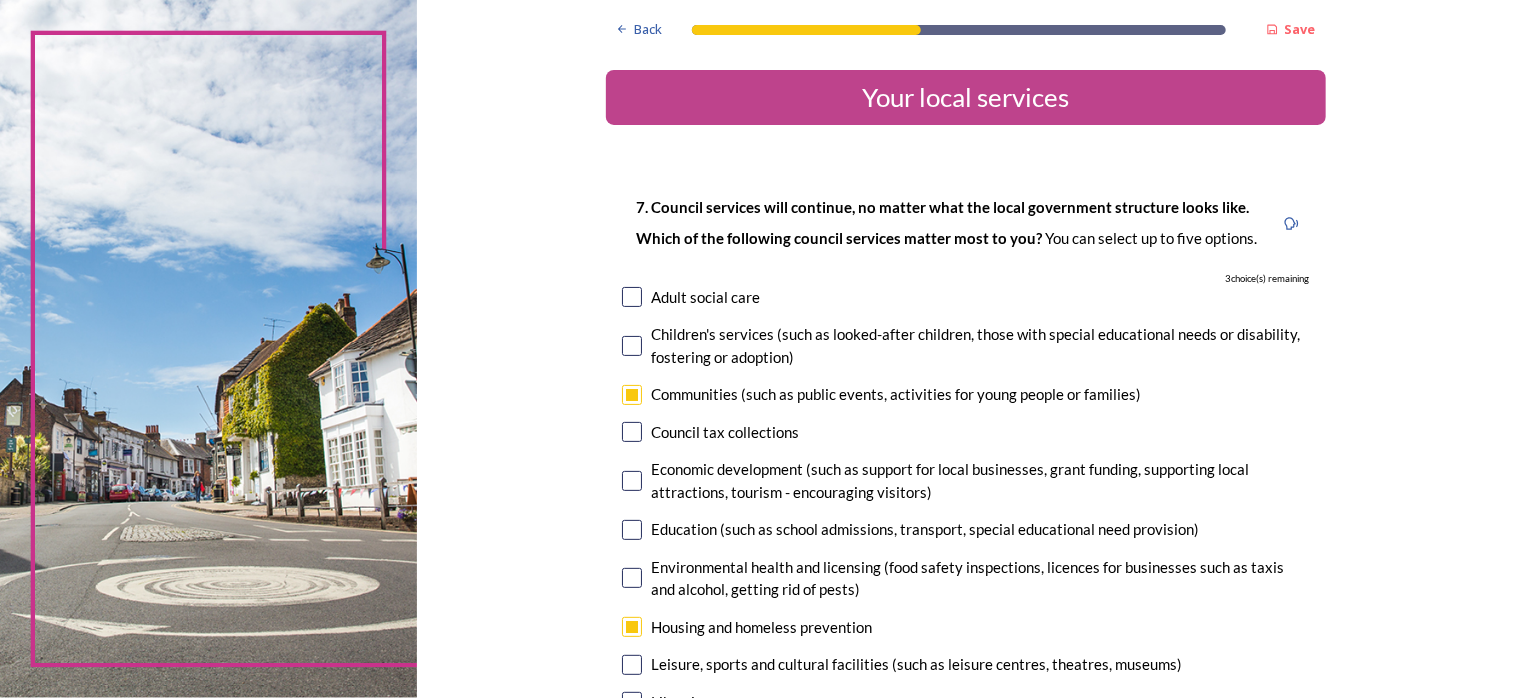 click at bounding box center (632, 297) 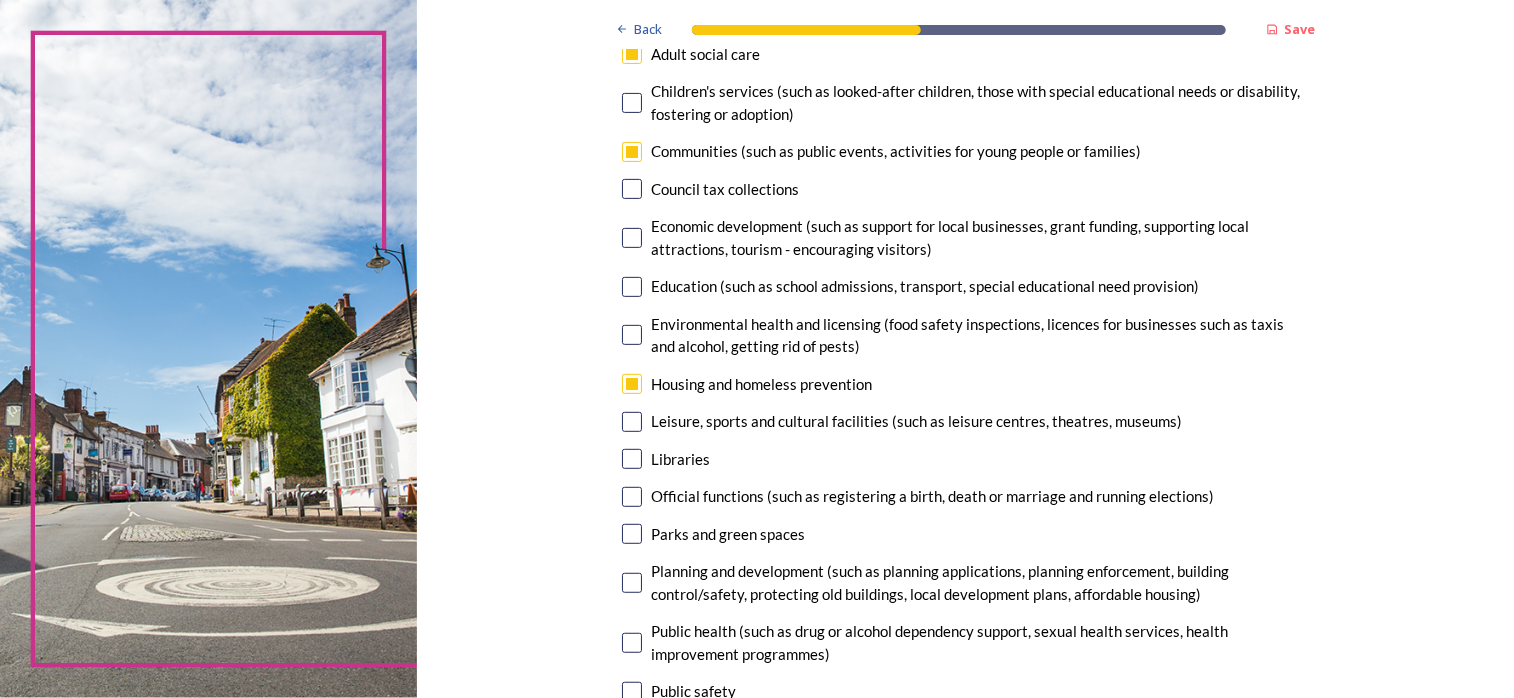 scroll, scrollTop: 300, scrollLeft: 0, axis: vertical 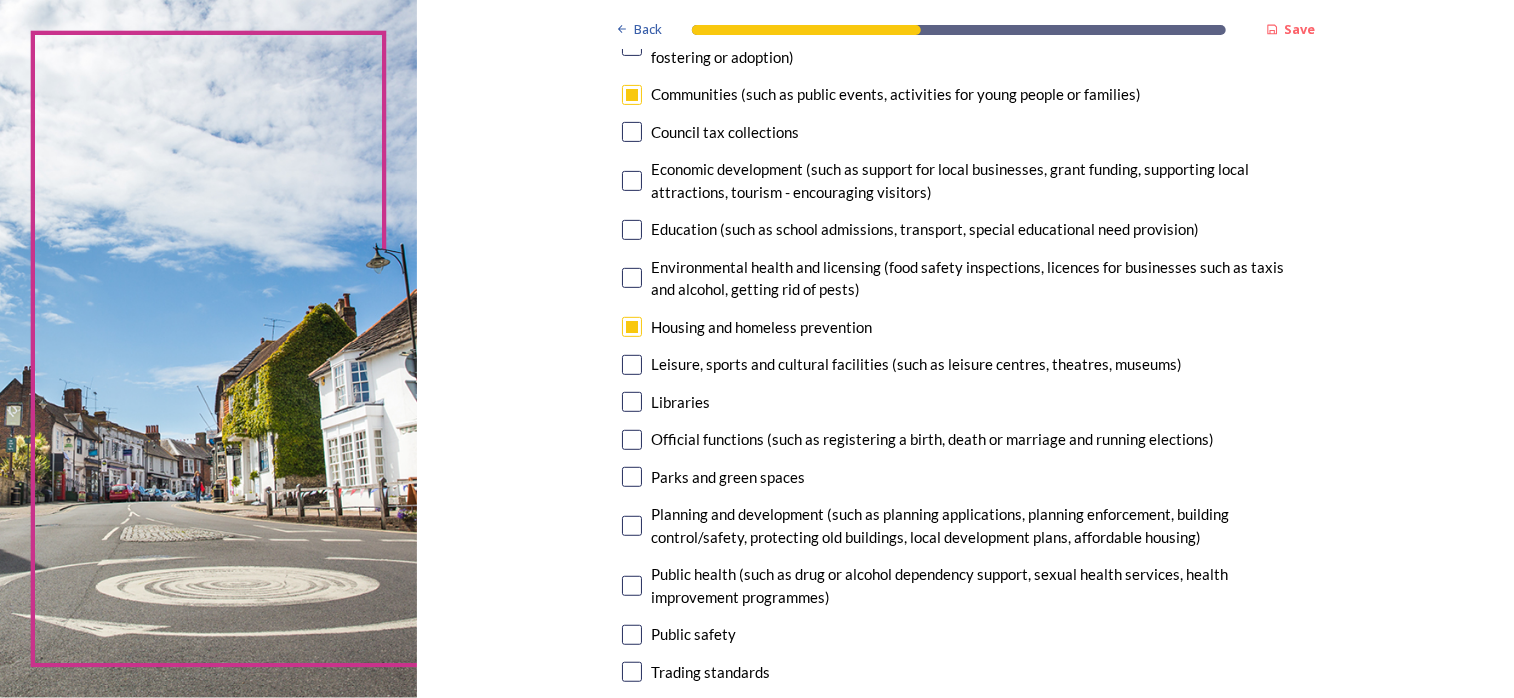 click at bounding box center (632, 402) 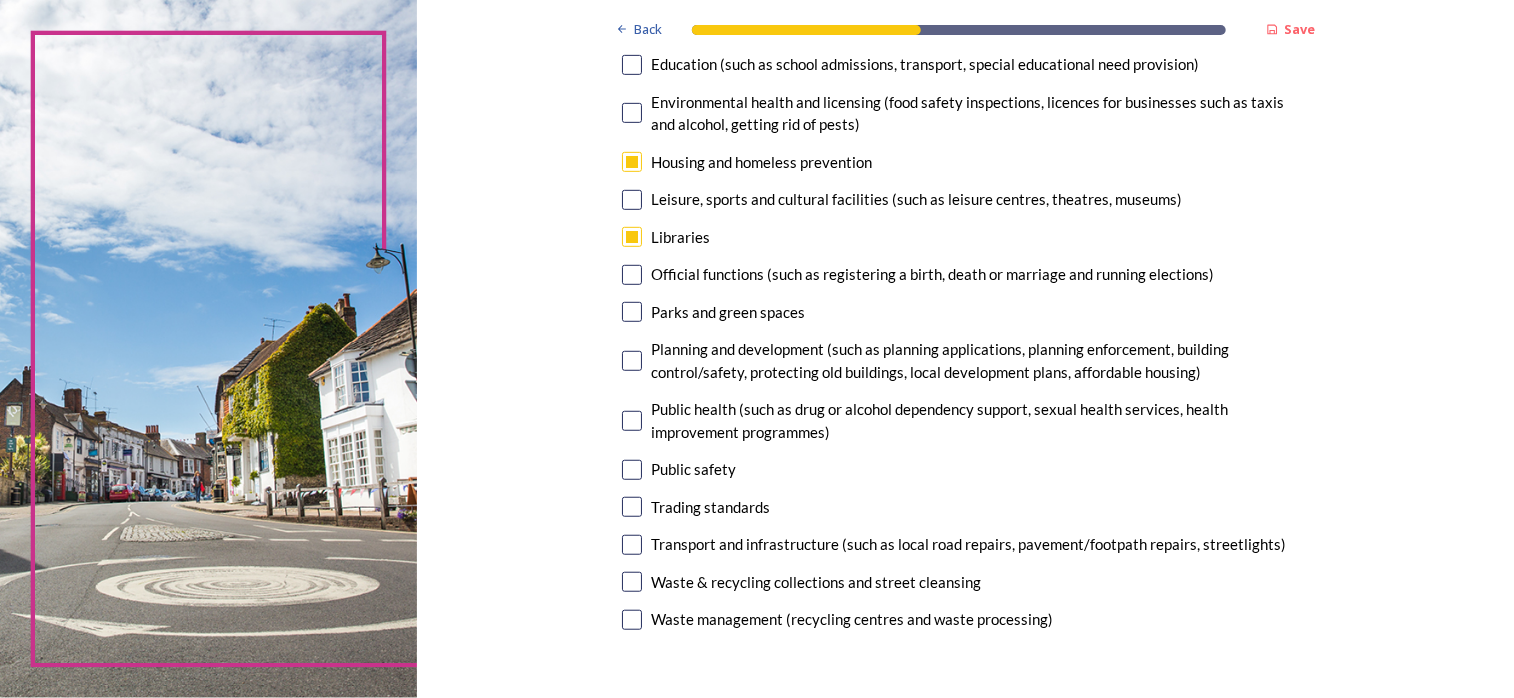 scroll, scrollTop: 500, scrollLeft: 0, axis: vertical 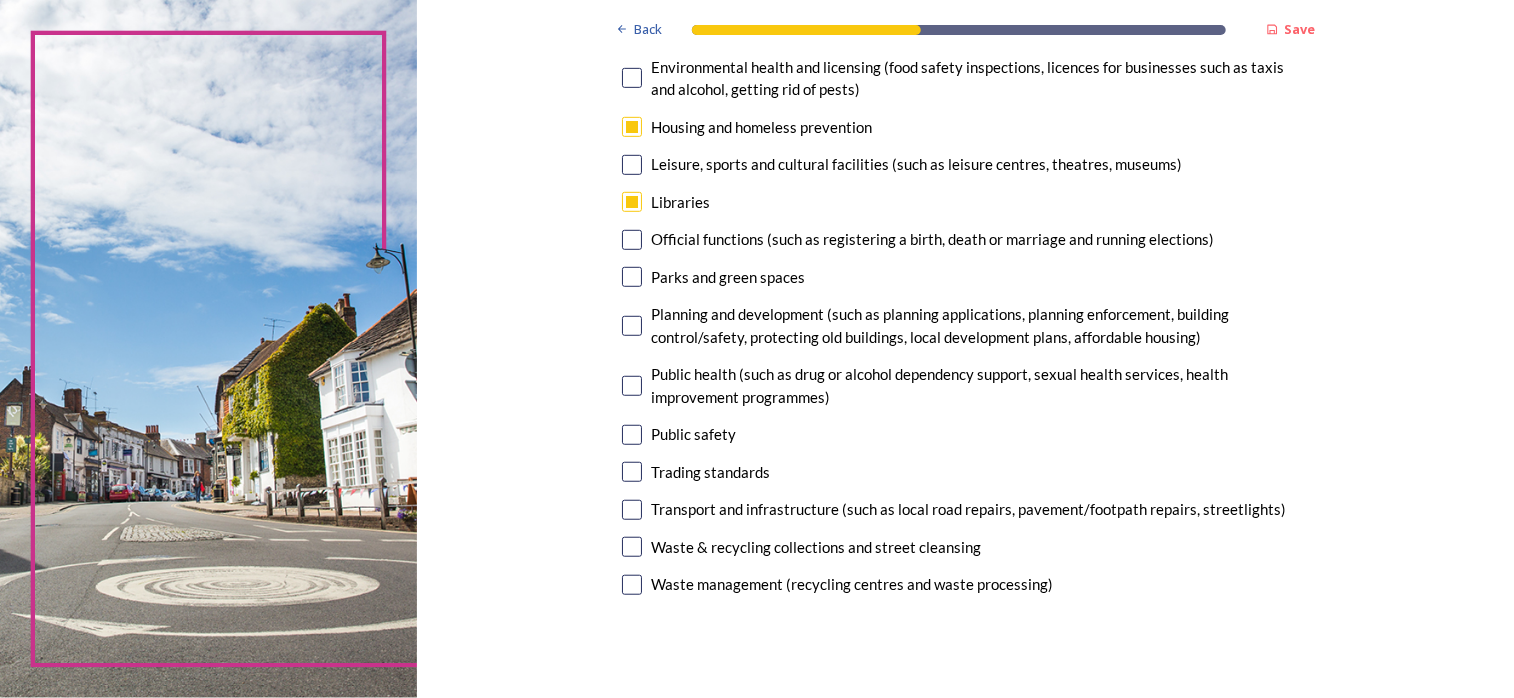 click at bounding box center (632, 435) 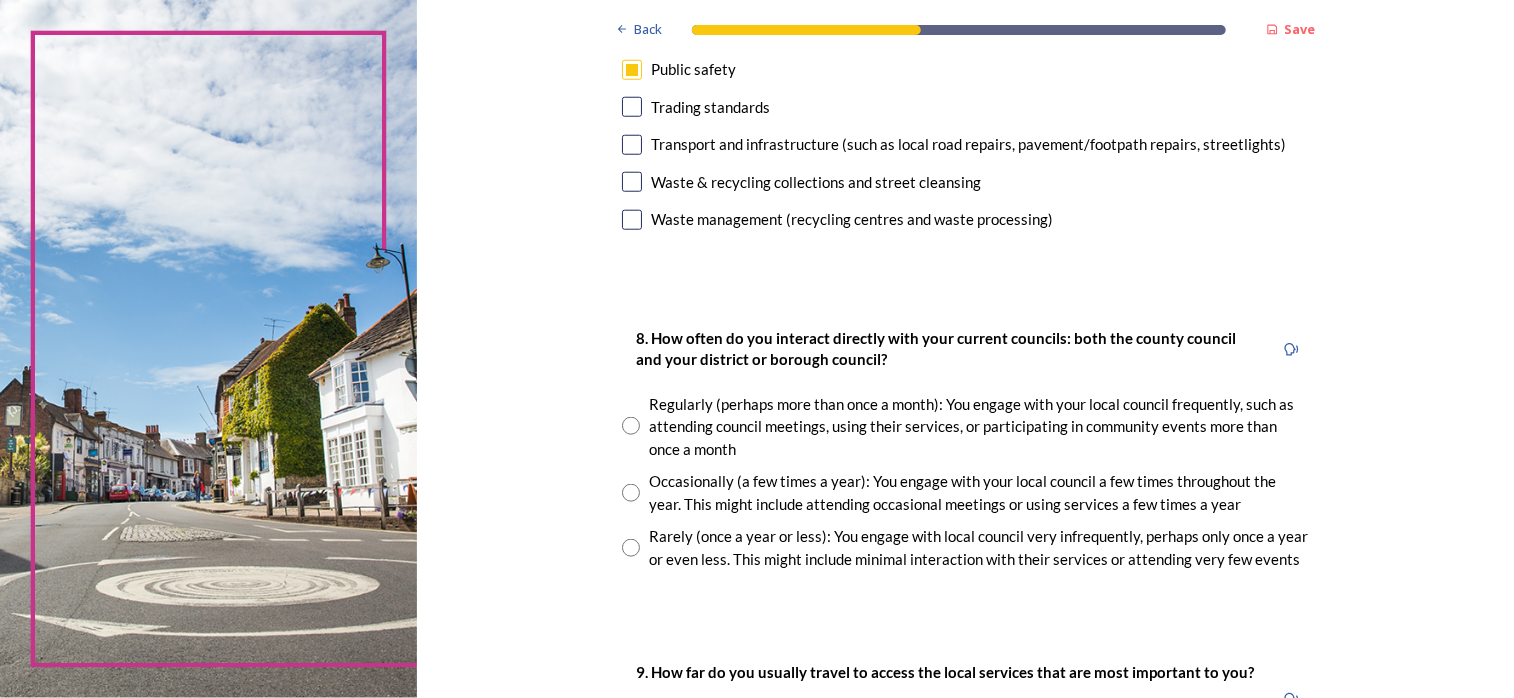 scroll, scrollTop: 900, scrollLeft: 0, axis: vertical 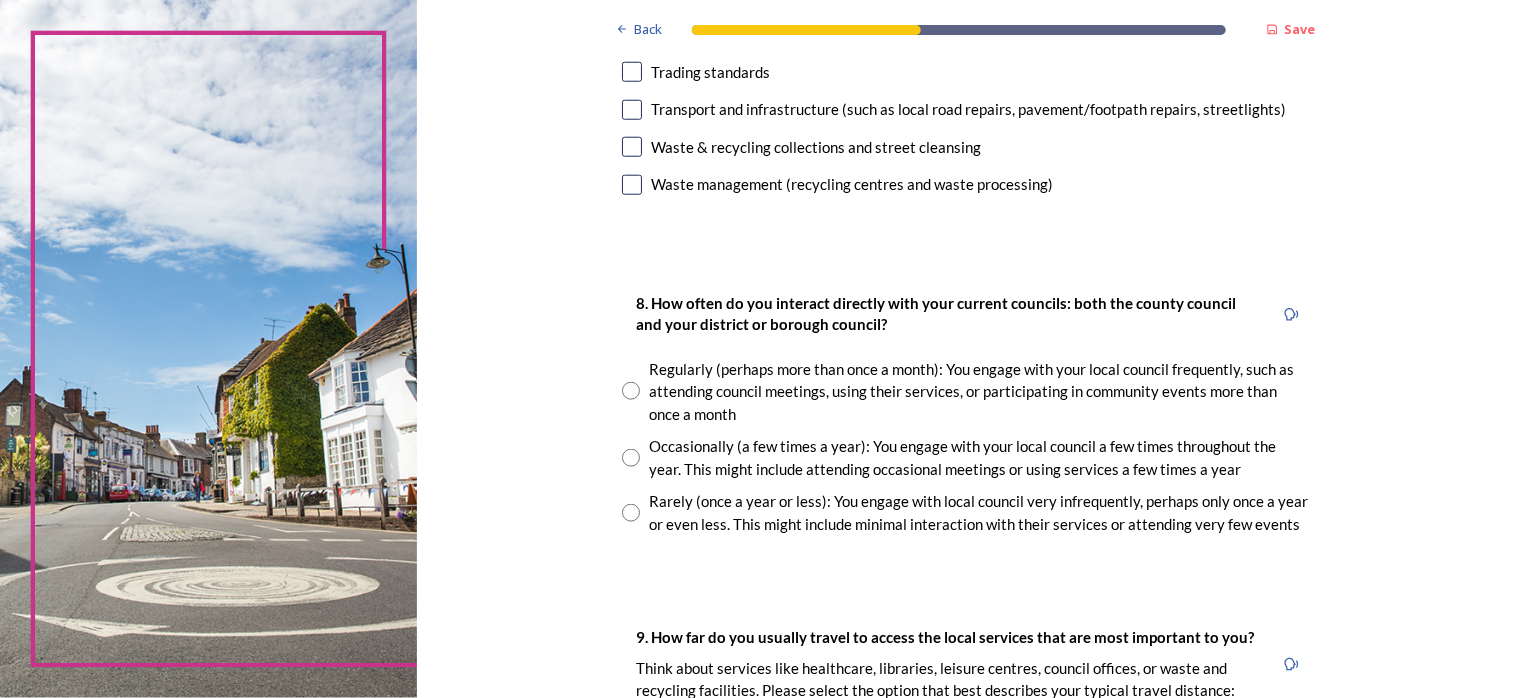 click at bounding box center [631, 391] 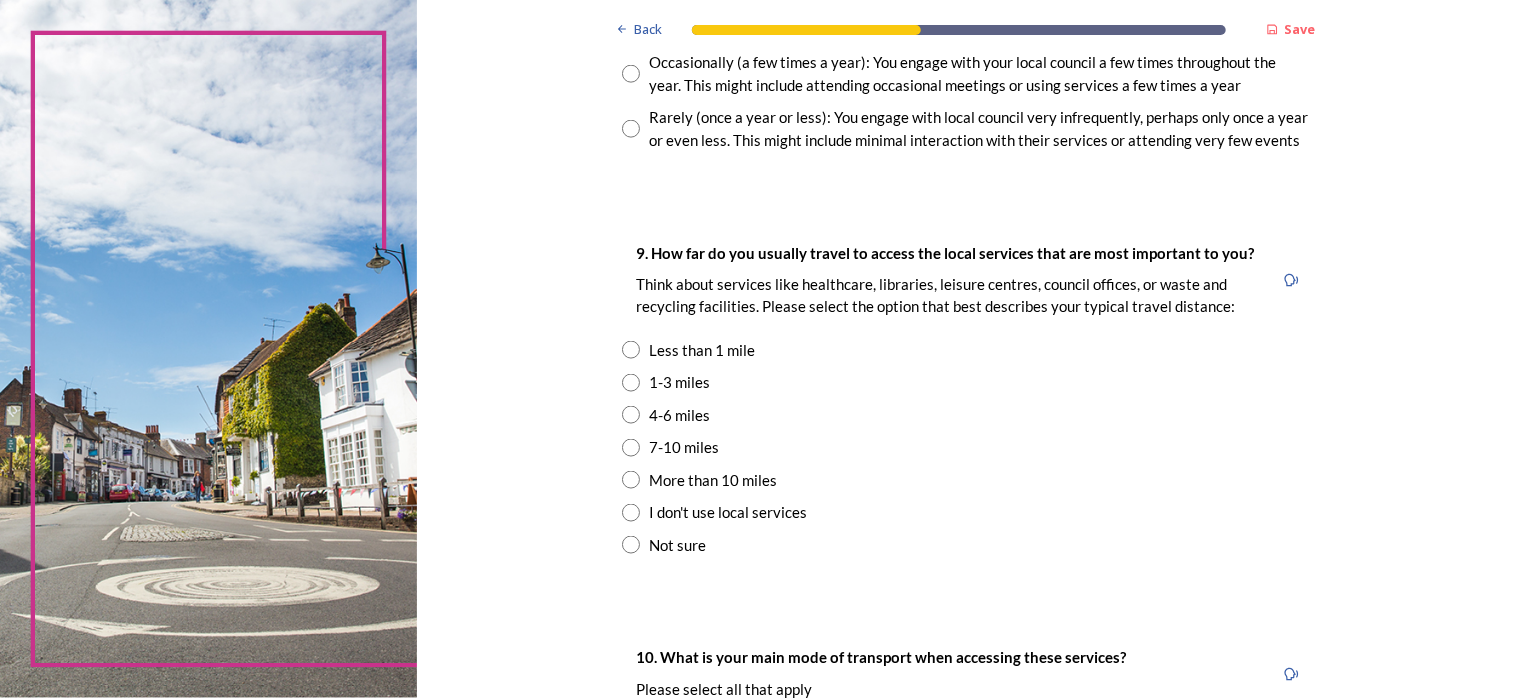 scroll, scrollTop: 1300, scrollLeft: 0, axis: vertical 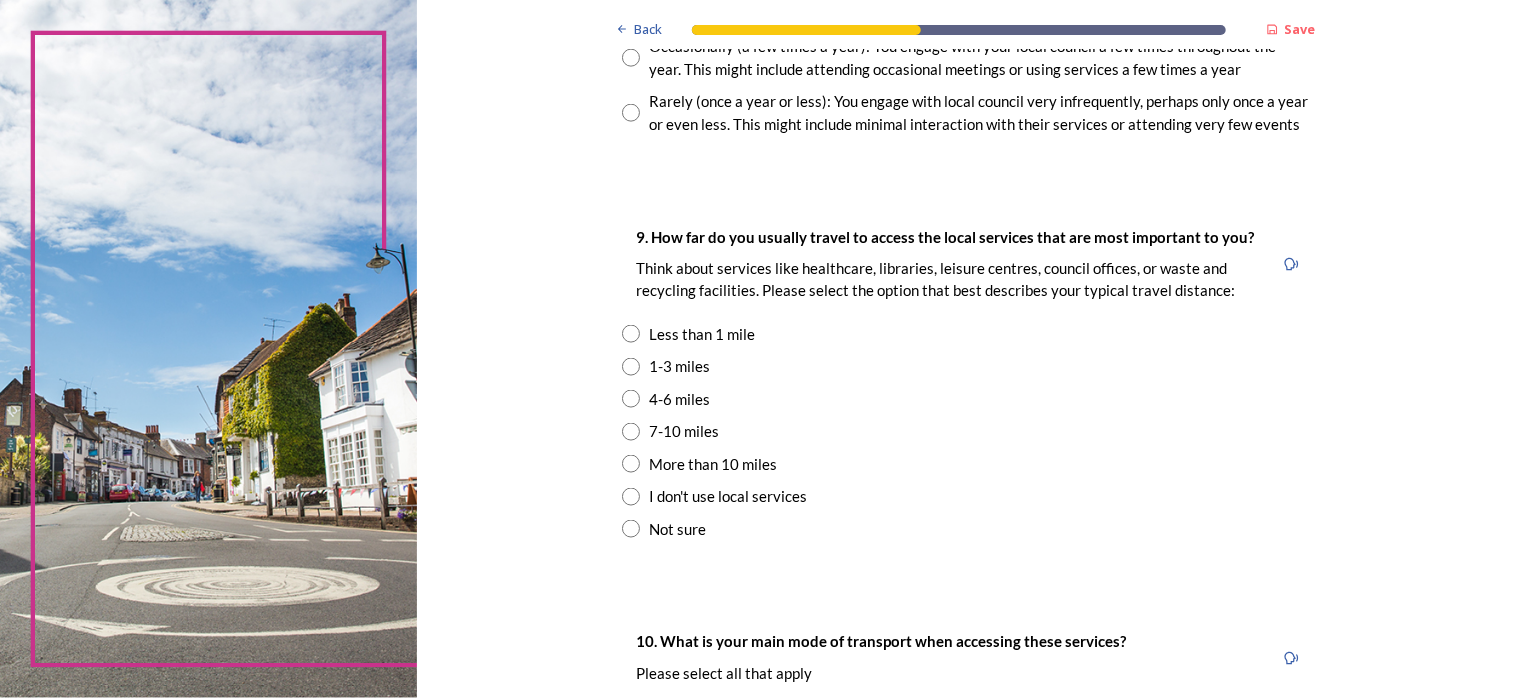 click at bounding box center (631, 367) 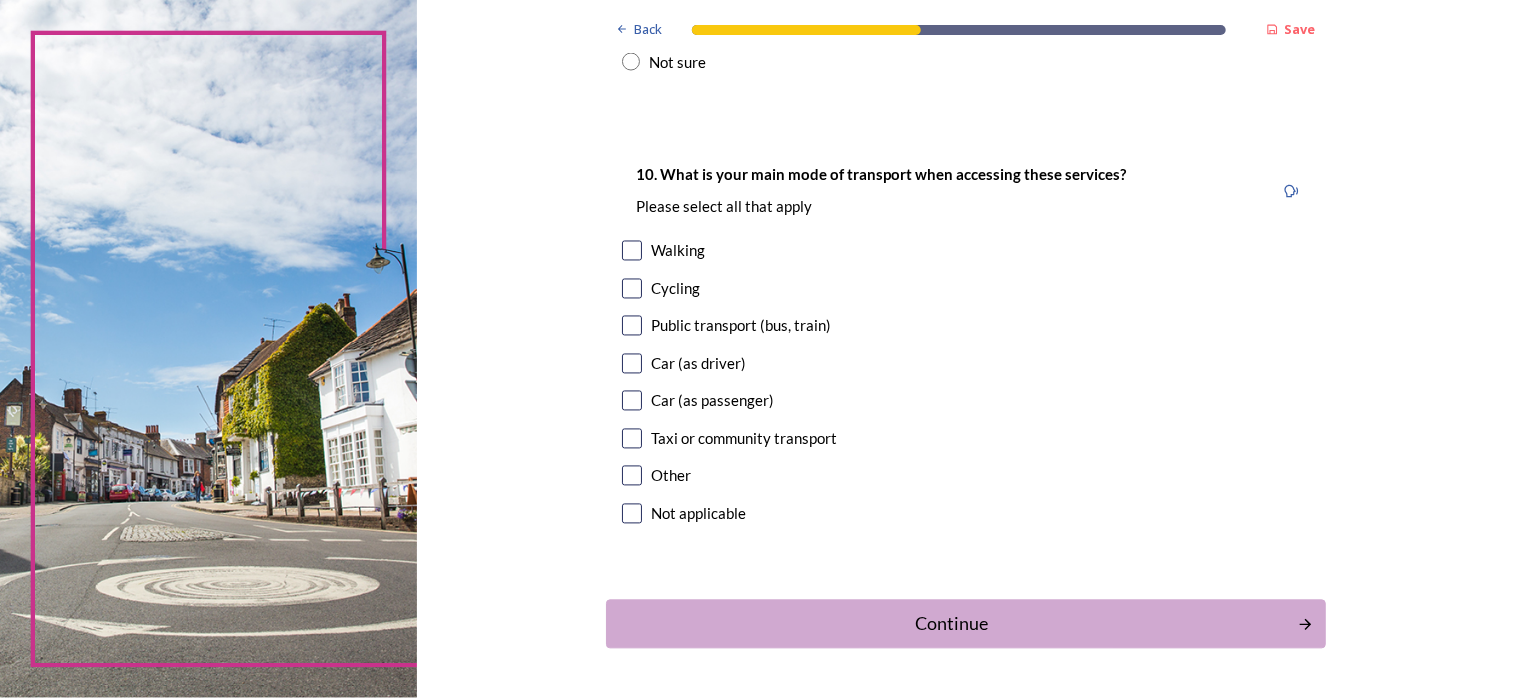 scroll, scrollTop: 1800, scrollLeft: 0, axis: vertical 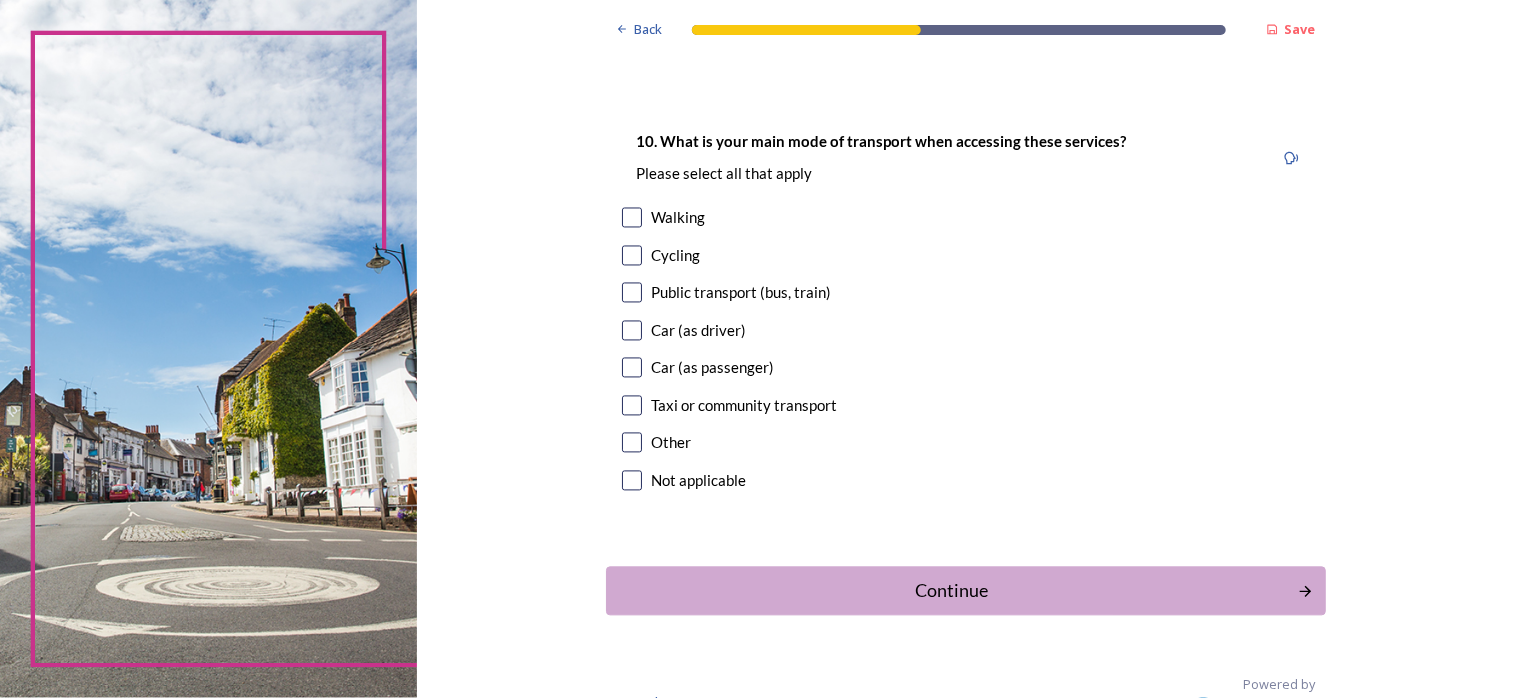 click at bounding box center [632, 331] 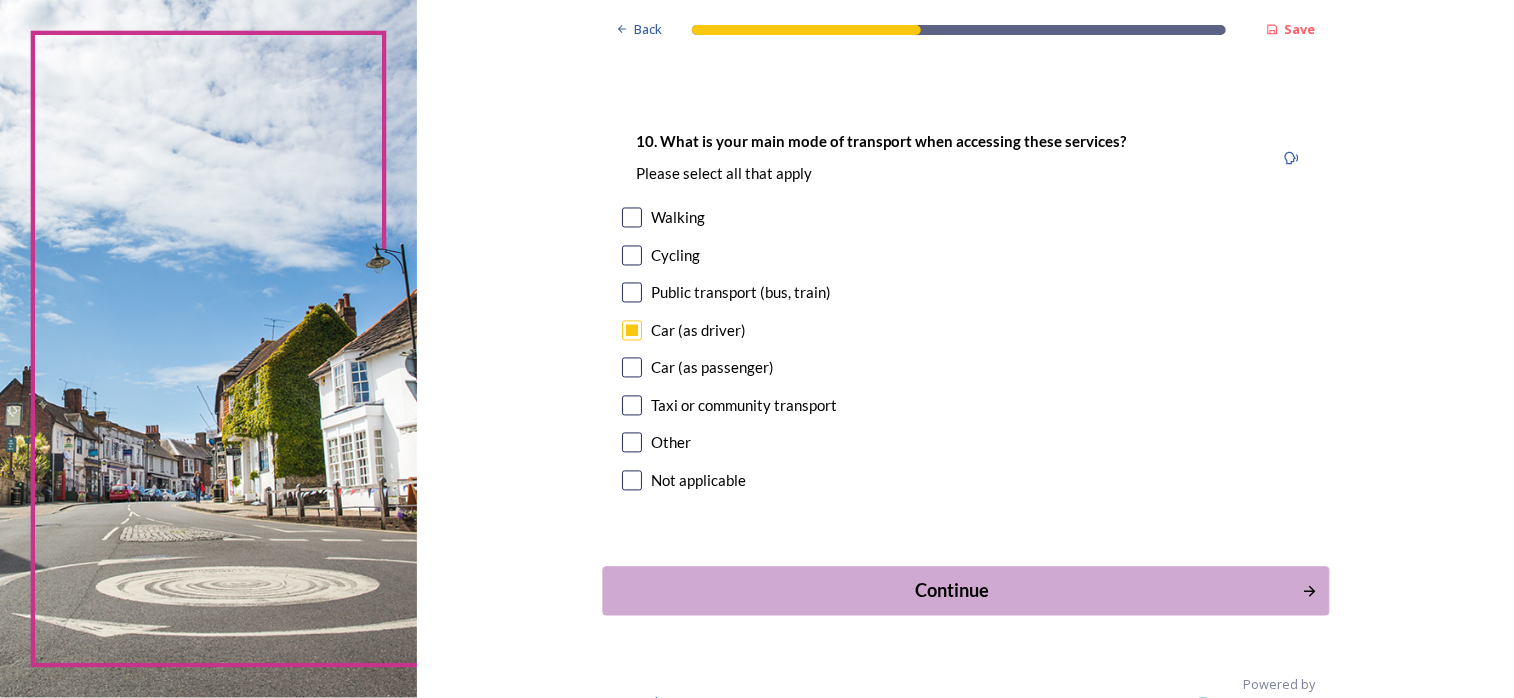 click on "Continue" at bounding box center [951, 591] 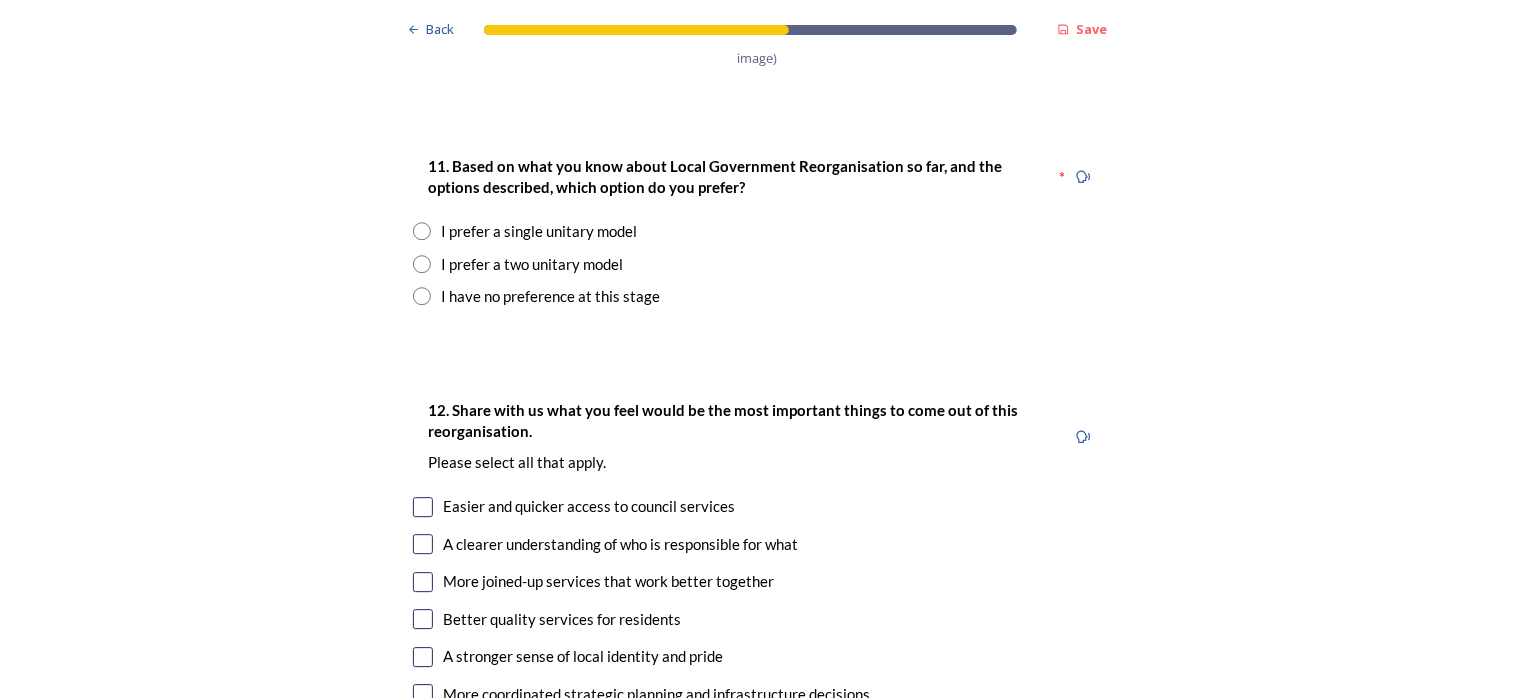 scroll, scrollTop: 2600, scrollLeft: 0, axis: vertical 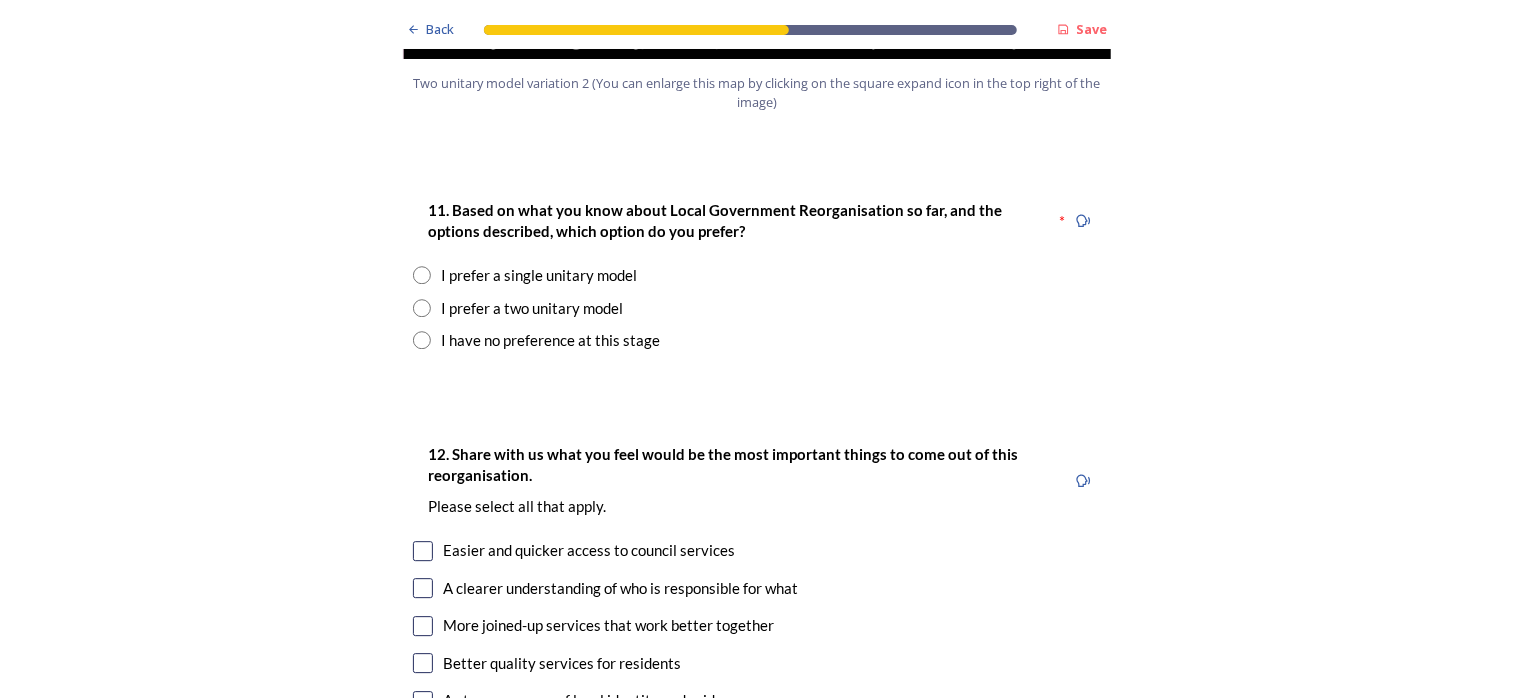 click at bounding box center (422, 308) 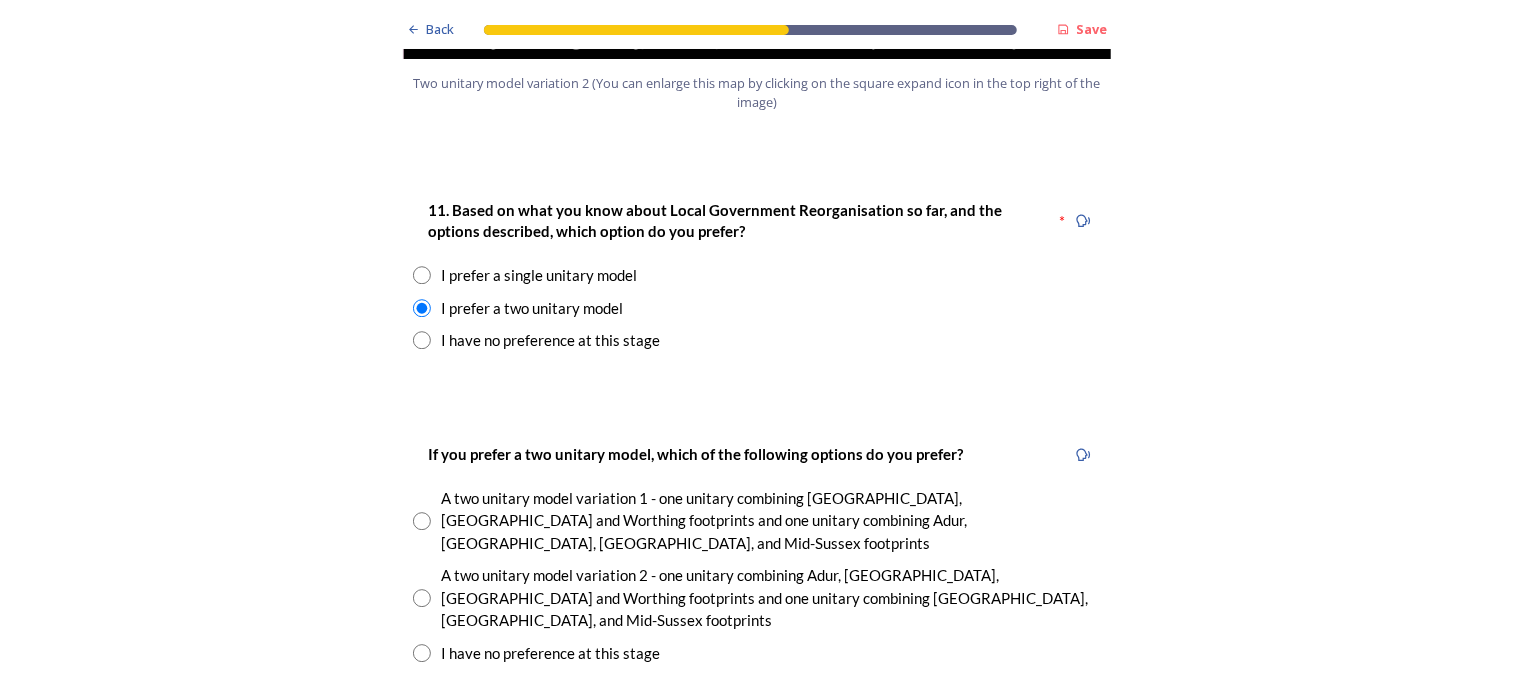 click at bounding box center (422, 598) 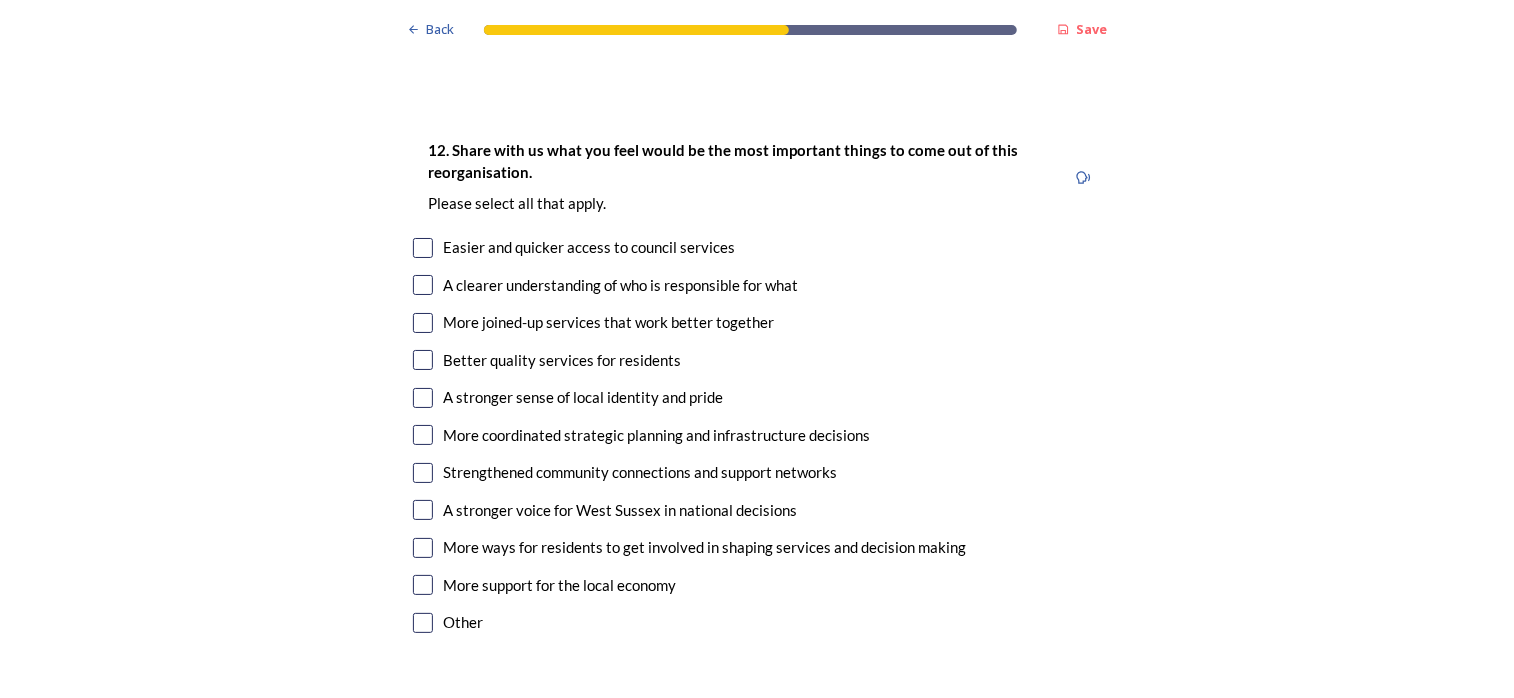 scroll, scrollTop: 3500, scrollLeft: 0, axis: vertical 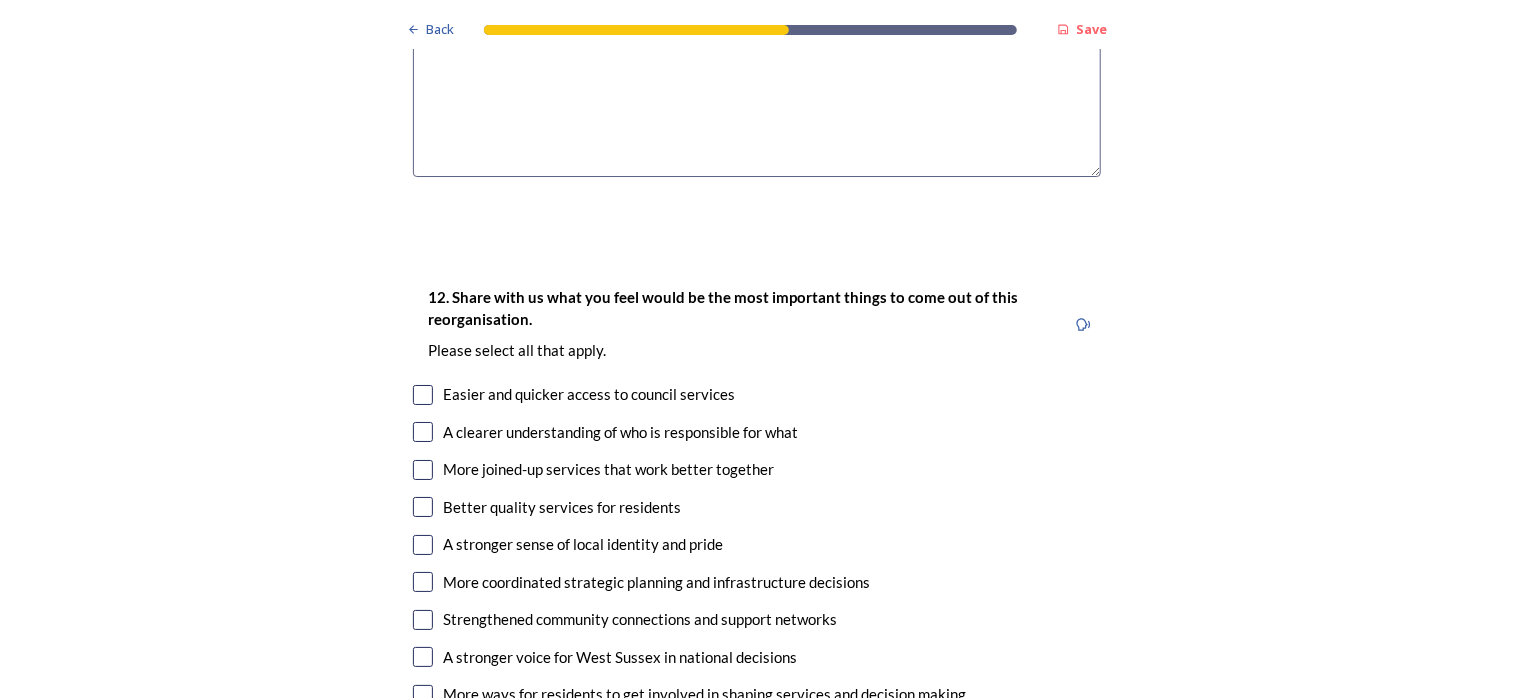 click at bounding box center (423, 395) 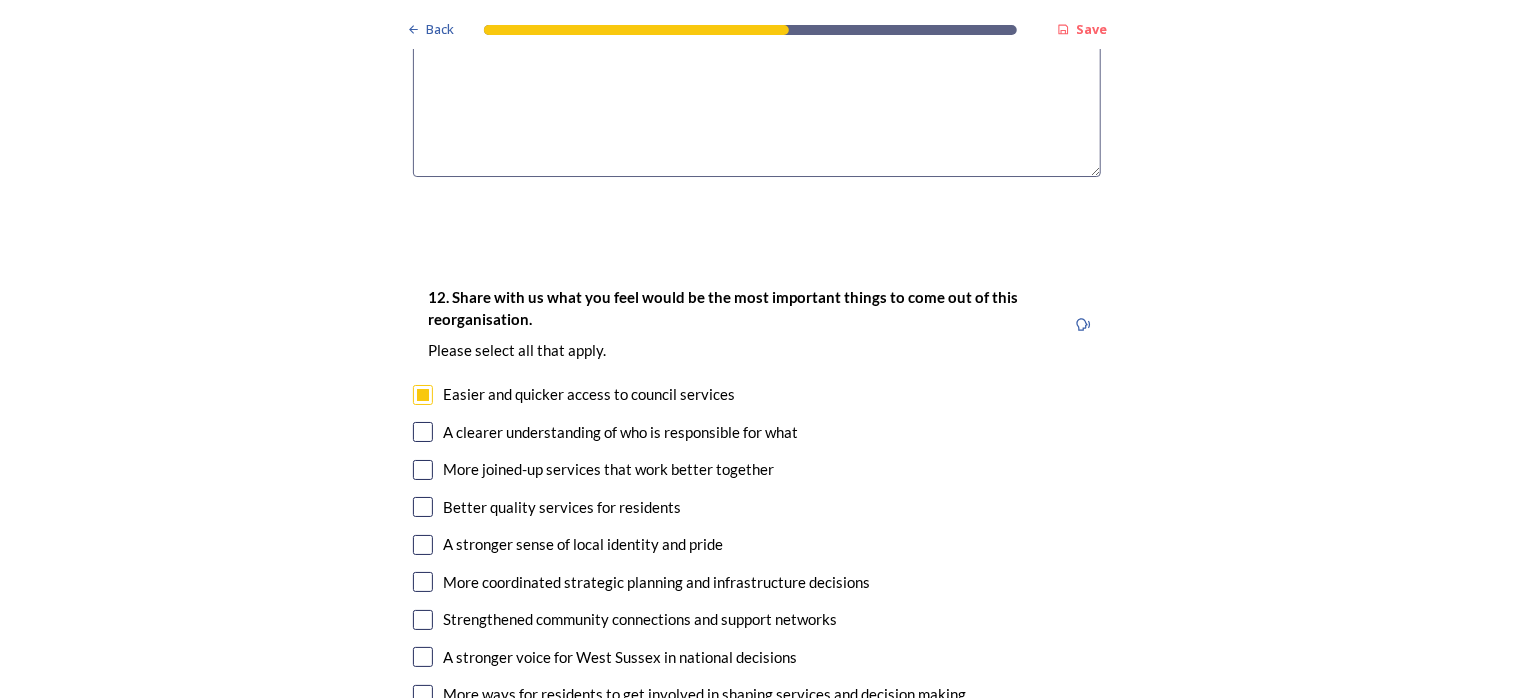 click at bounding box center [423, 507] 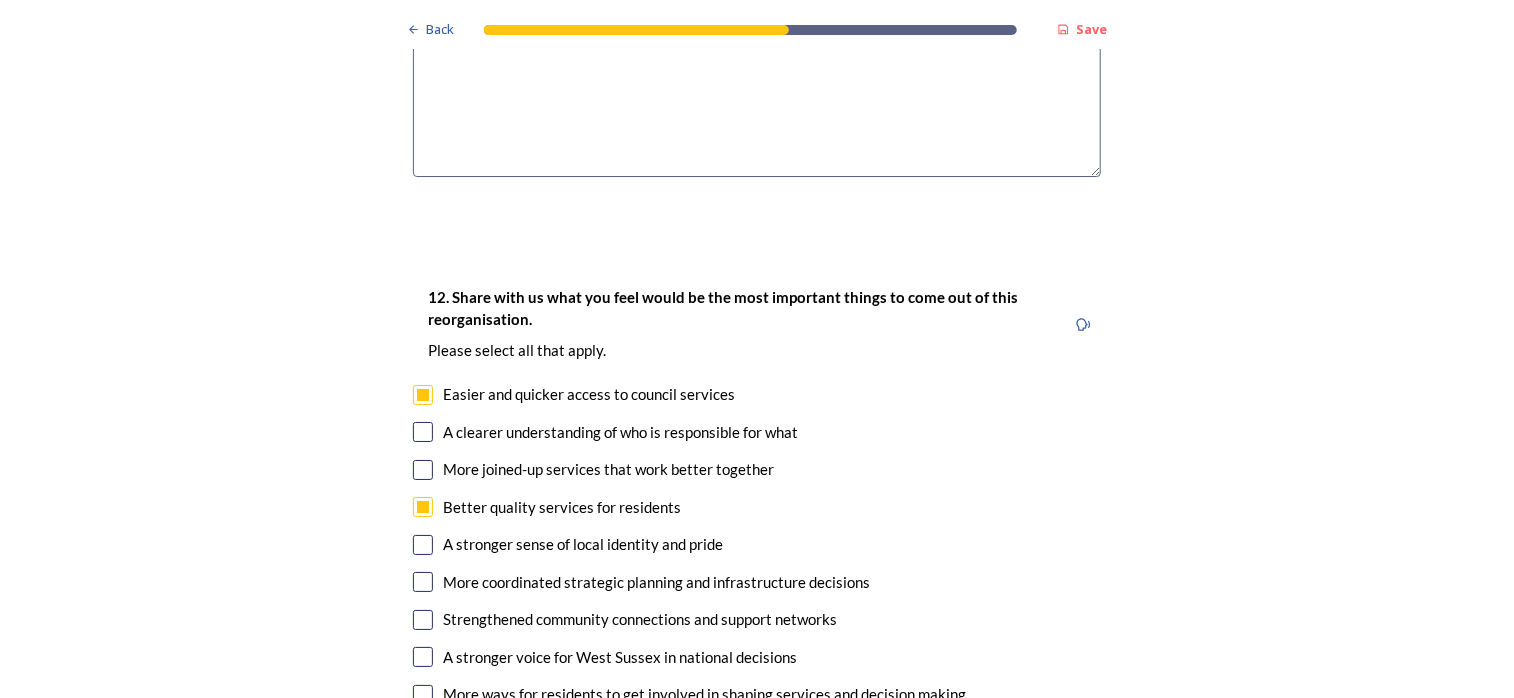 click at bounding box center (423, 582) 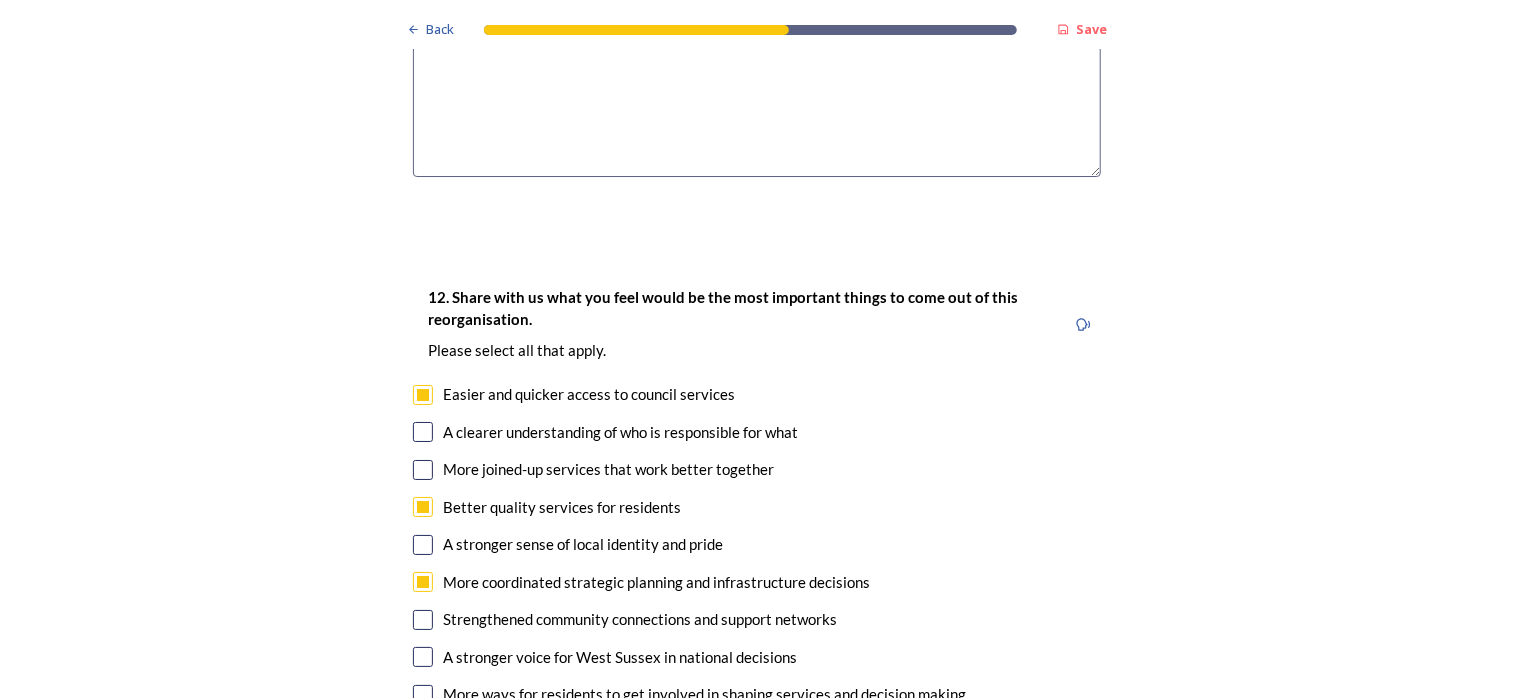 click at bounding box center [423, 657] 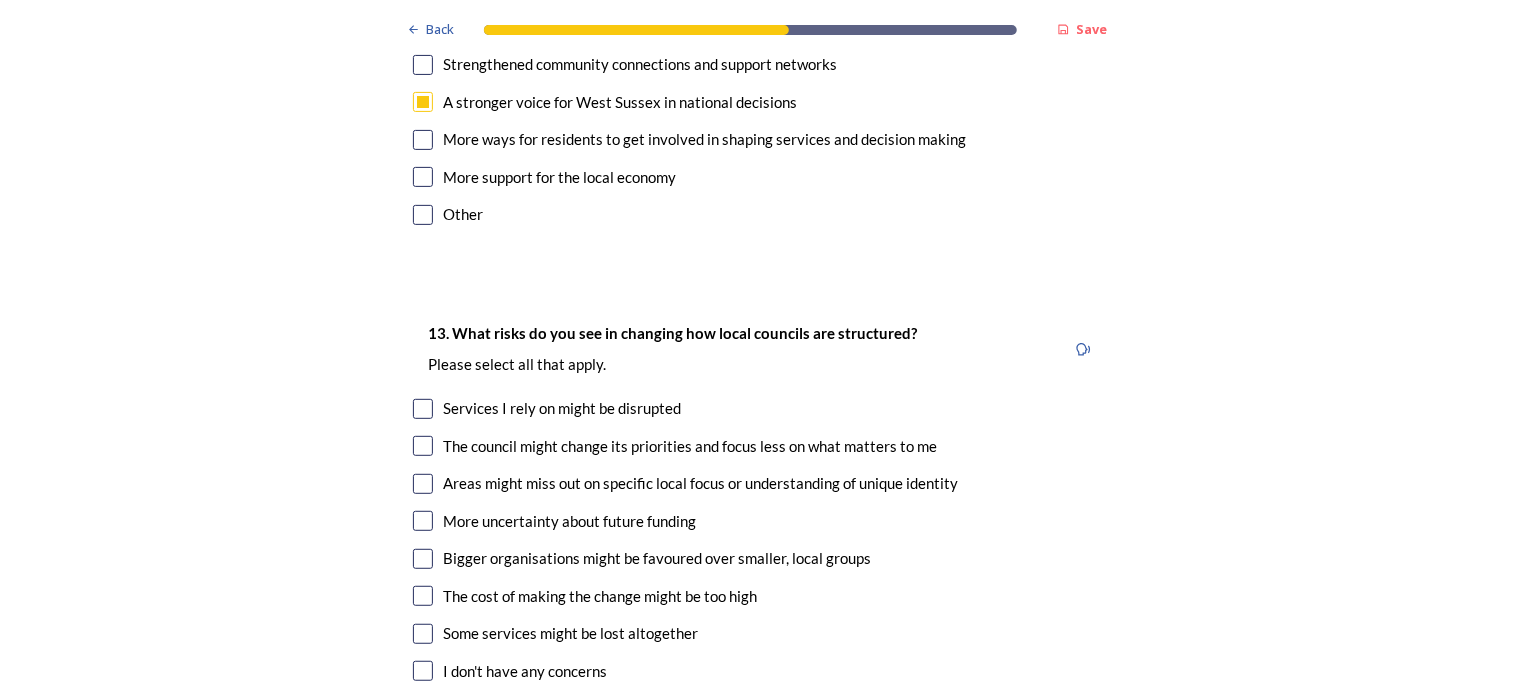 scroll, scrollTop: 4100, scrollLeft: 0, axis: vertical 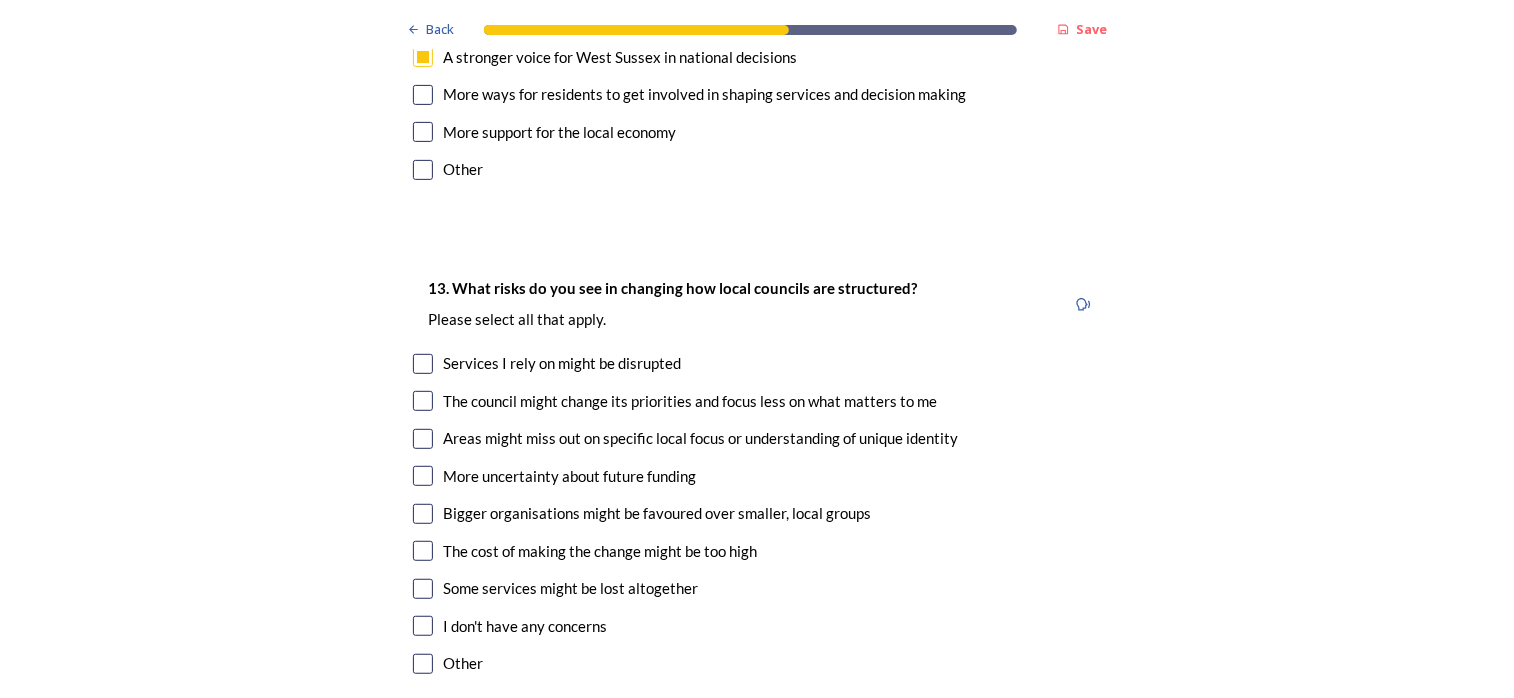 click at bounding box center [423, 401] 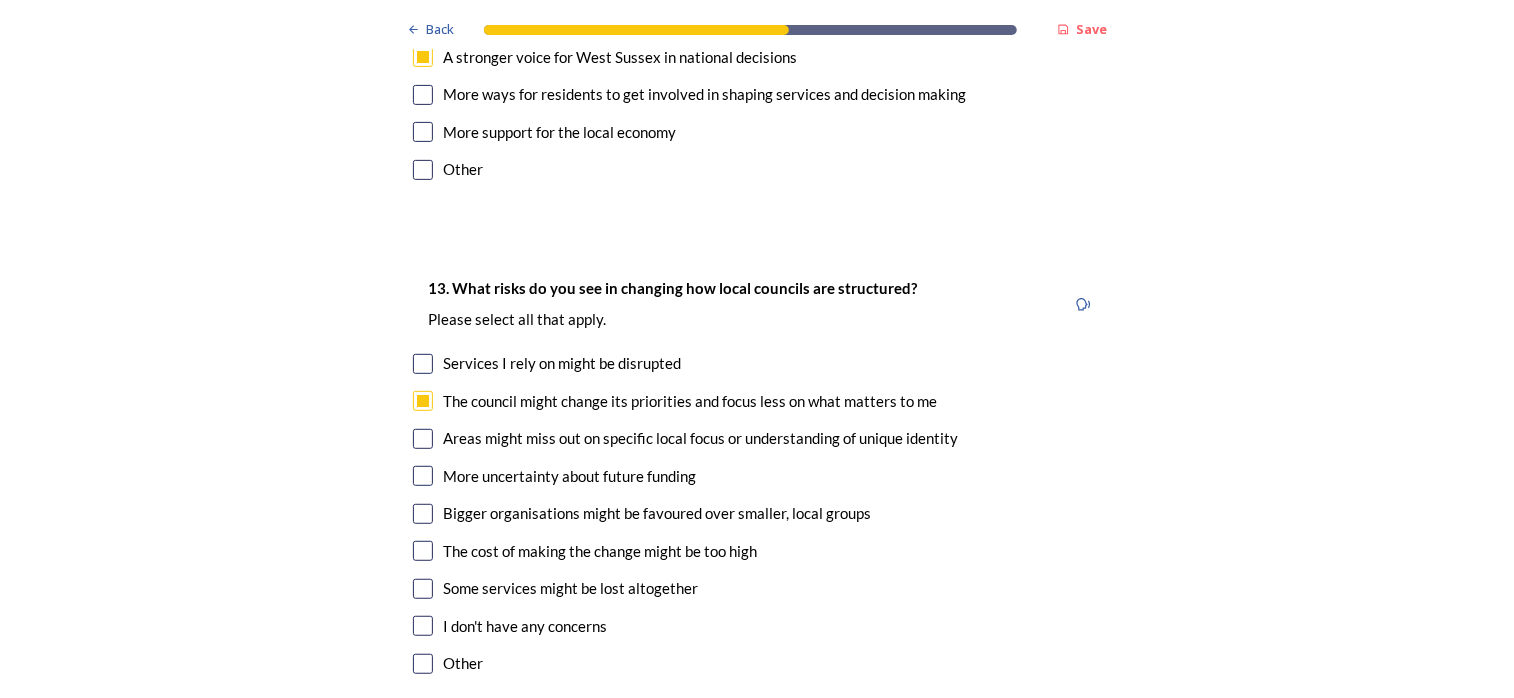 click at bounding box center [423, 439] 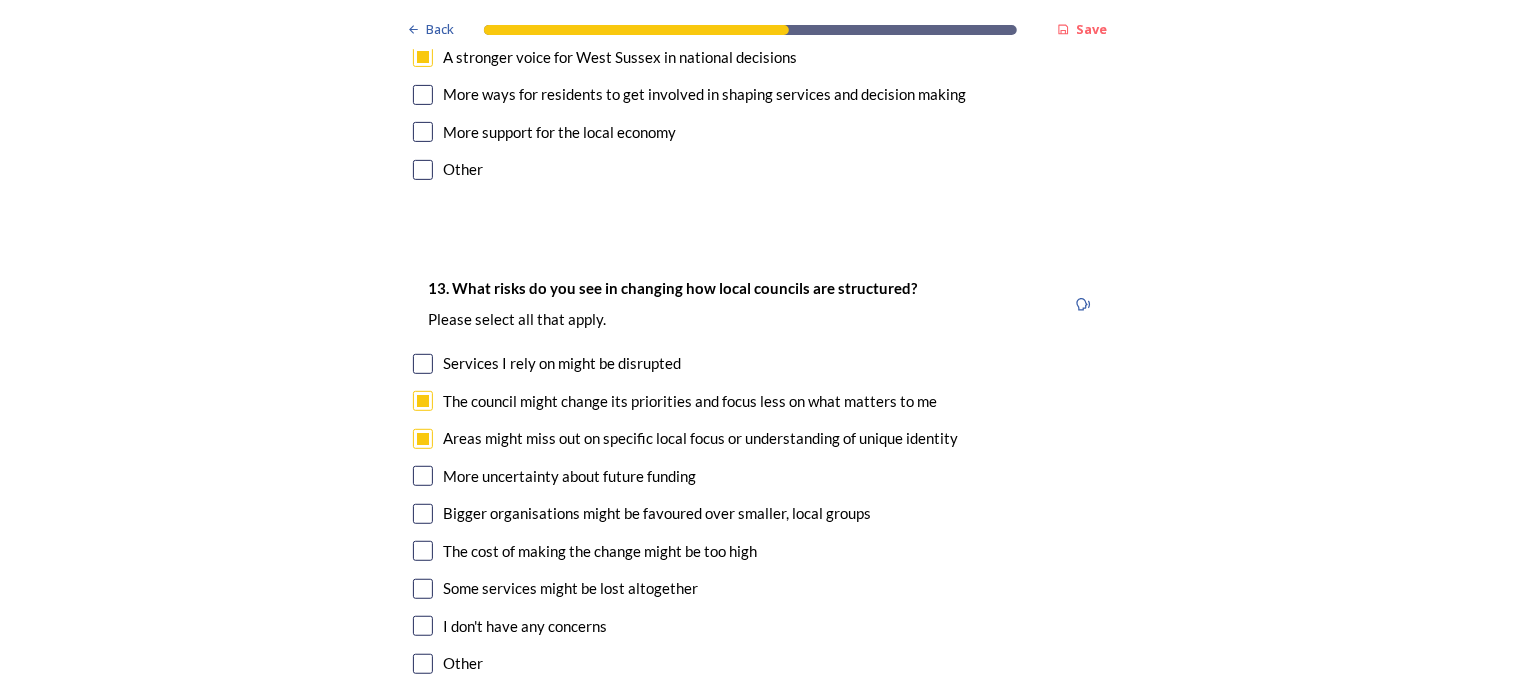 click at bounding box center (423, 589) 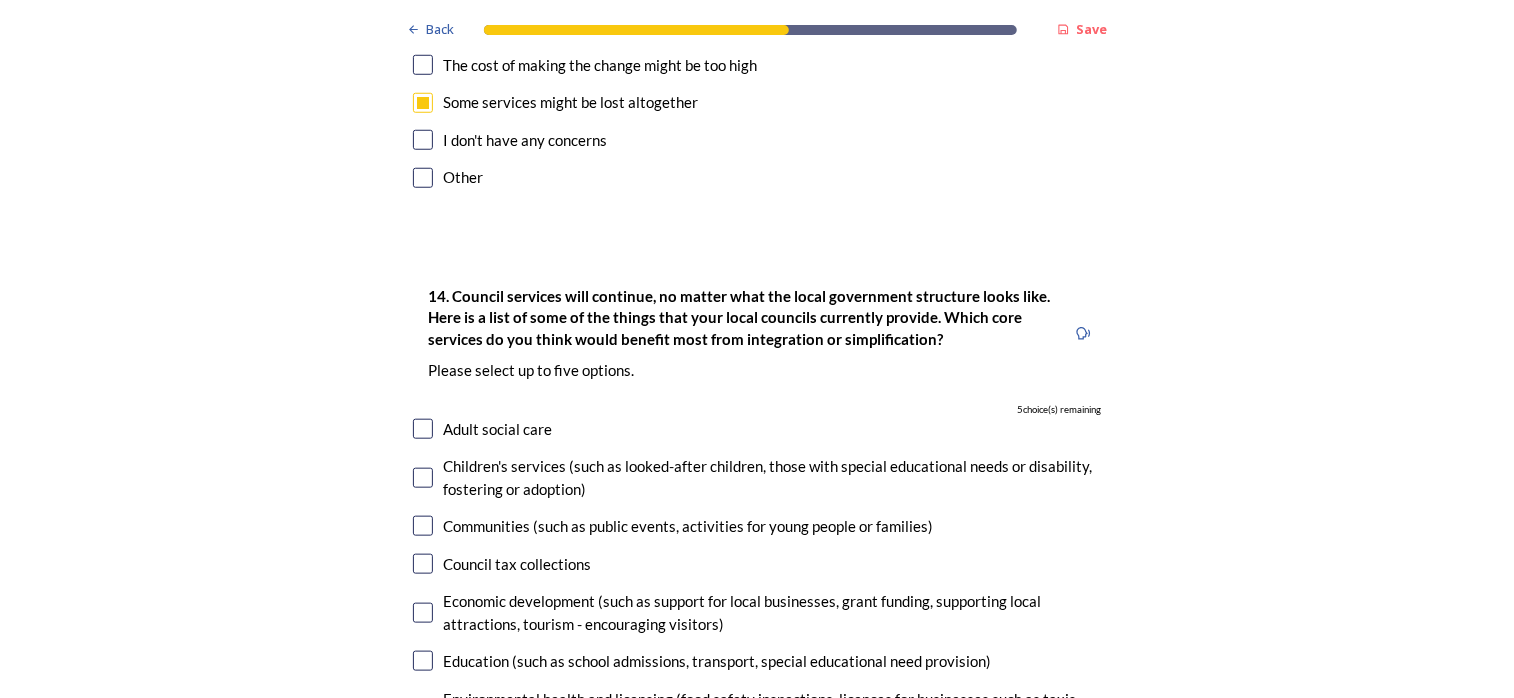 scroll, scrollTop: 4600, scrollLeft: 0, axis: vertical 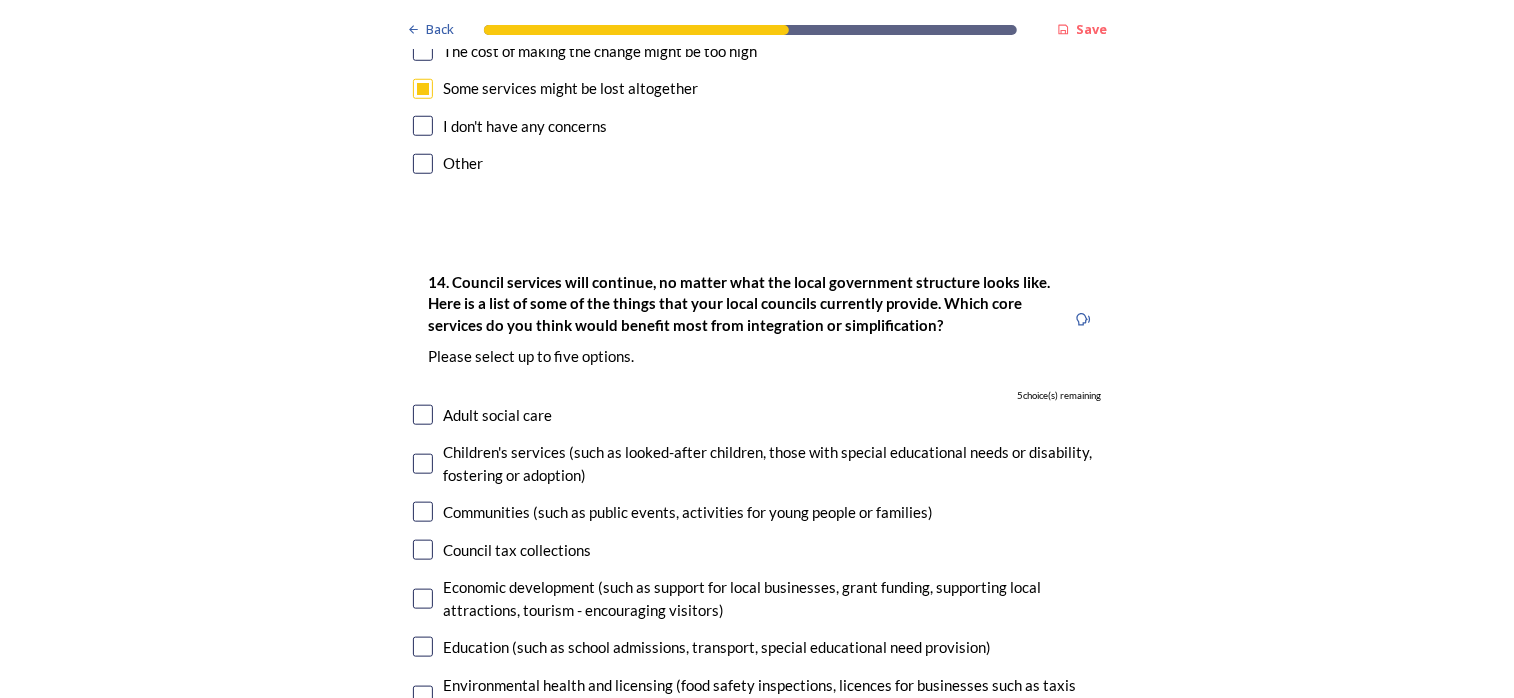 click at bounding box center (423, 464) 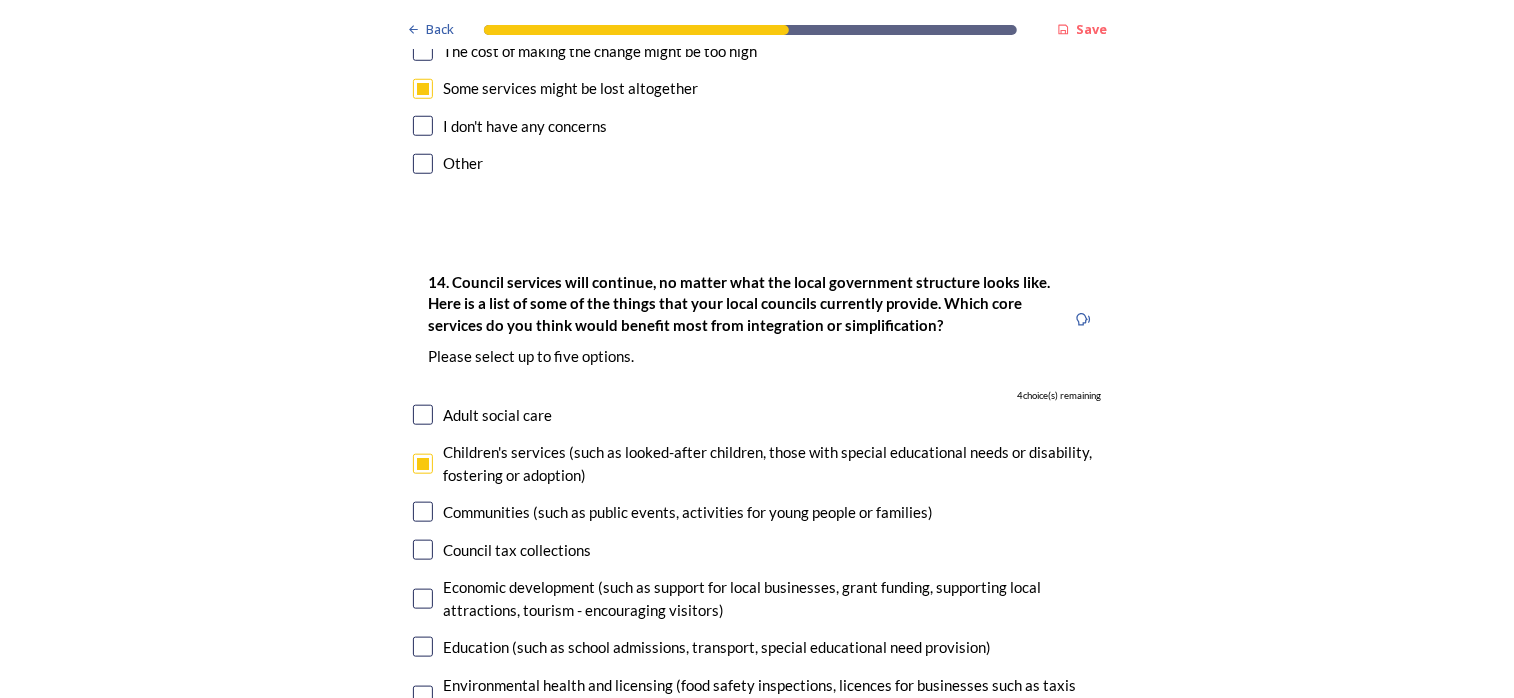 click at bounding box center (423, 599) 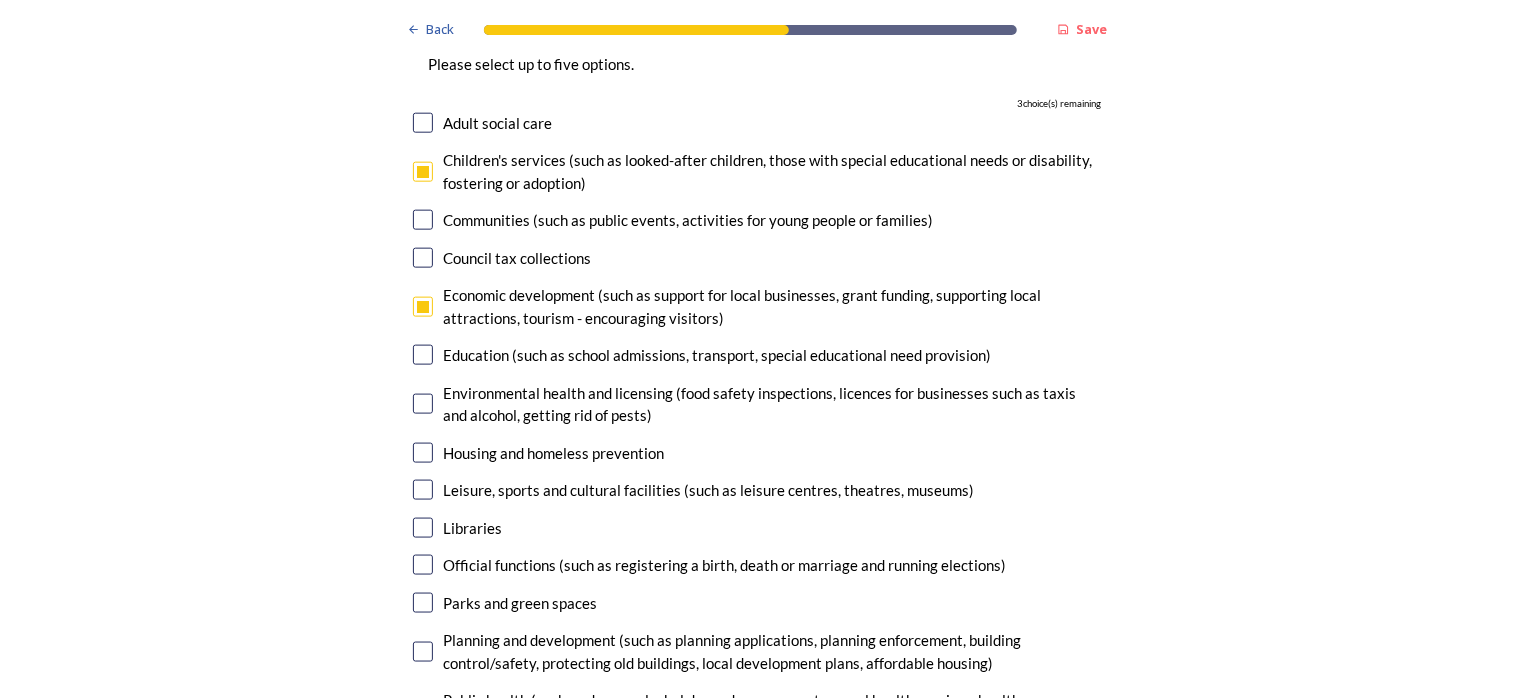 scroll, scrollTop: 4900, scrollLeft: 0, axis: vertical 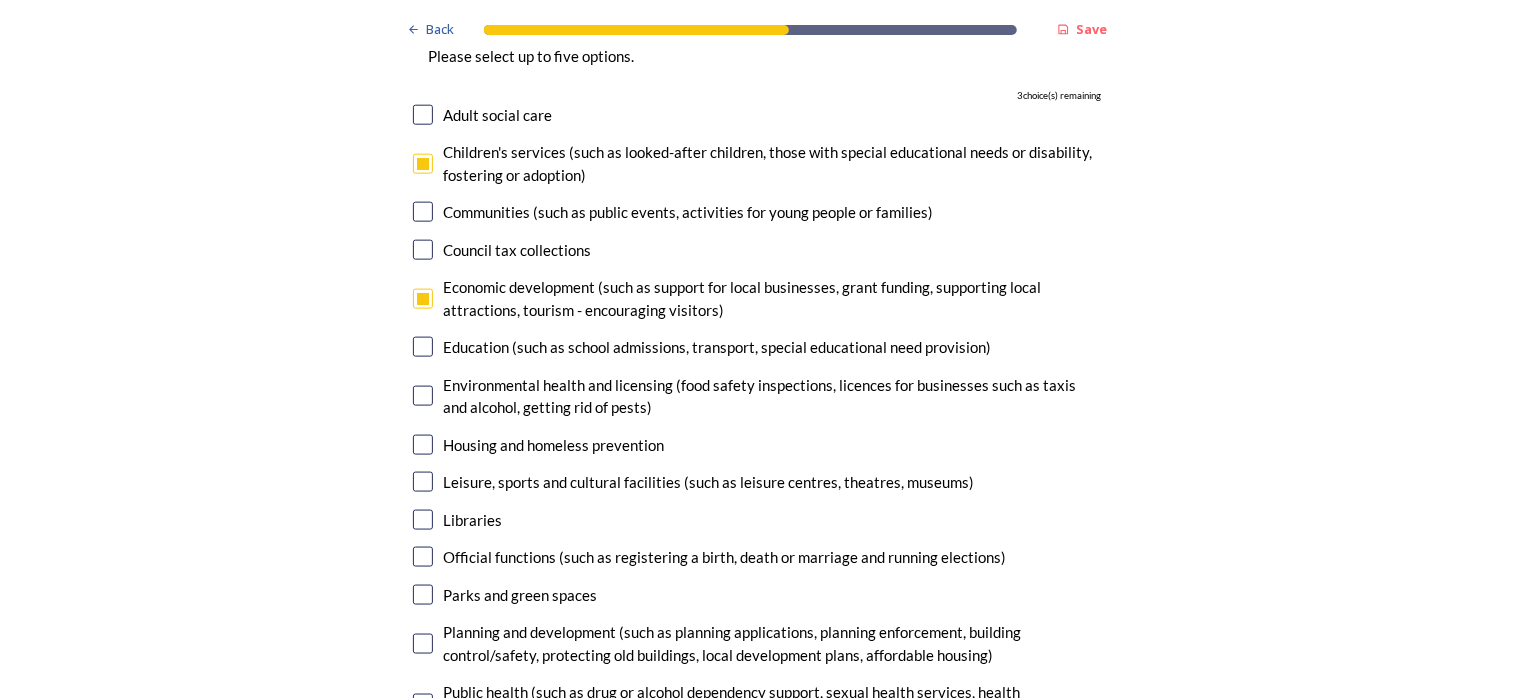 click at bounding box center (423, 445) 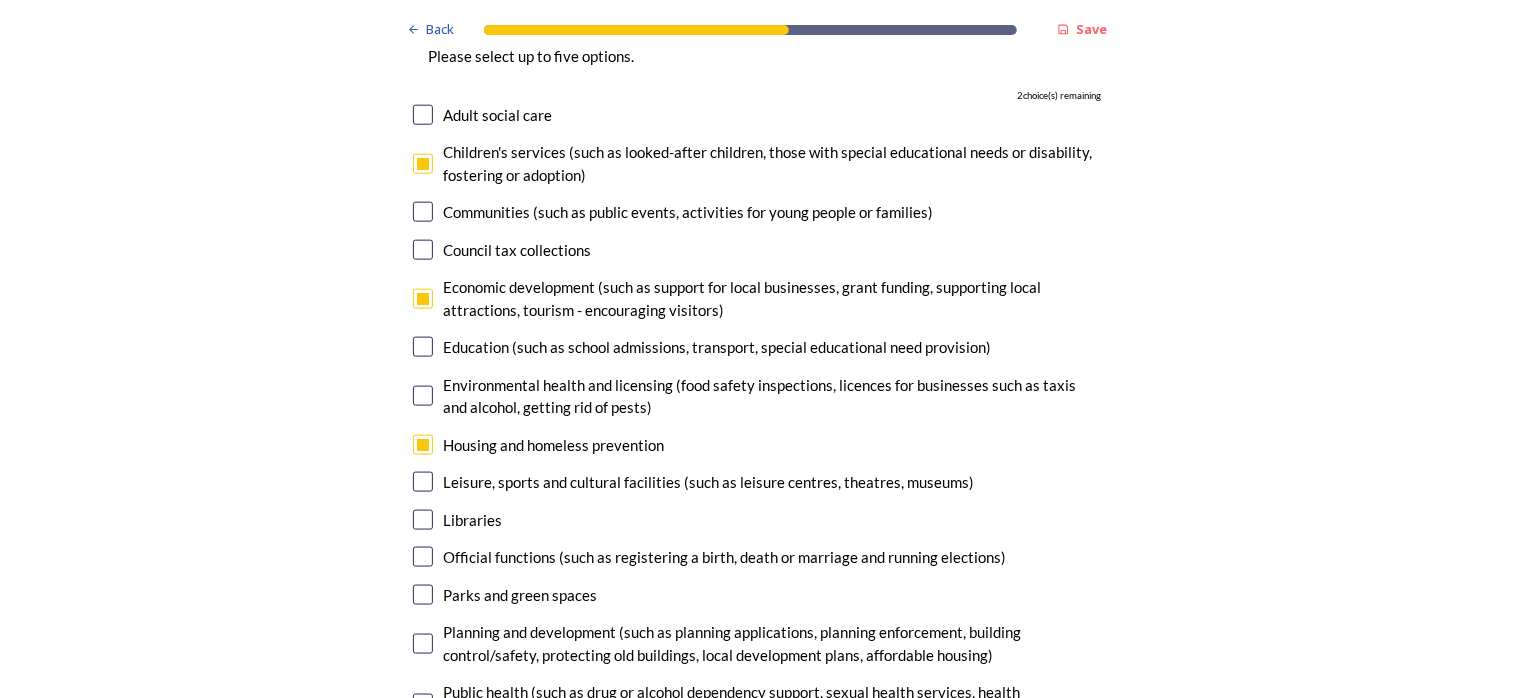 click at bounding box center (423, 520) 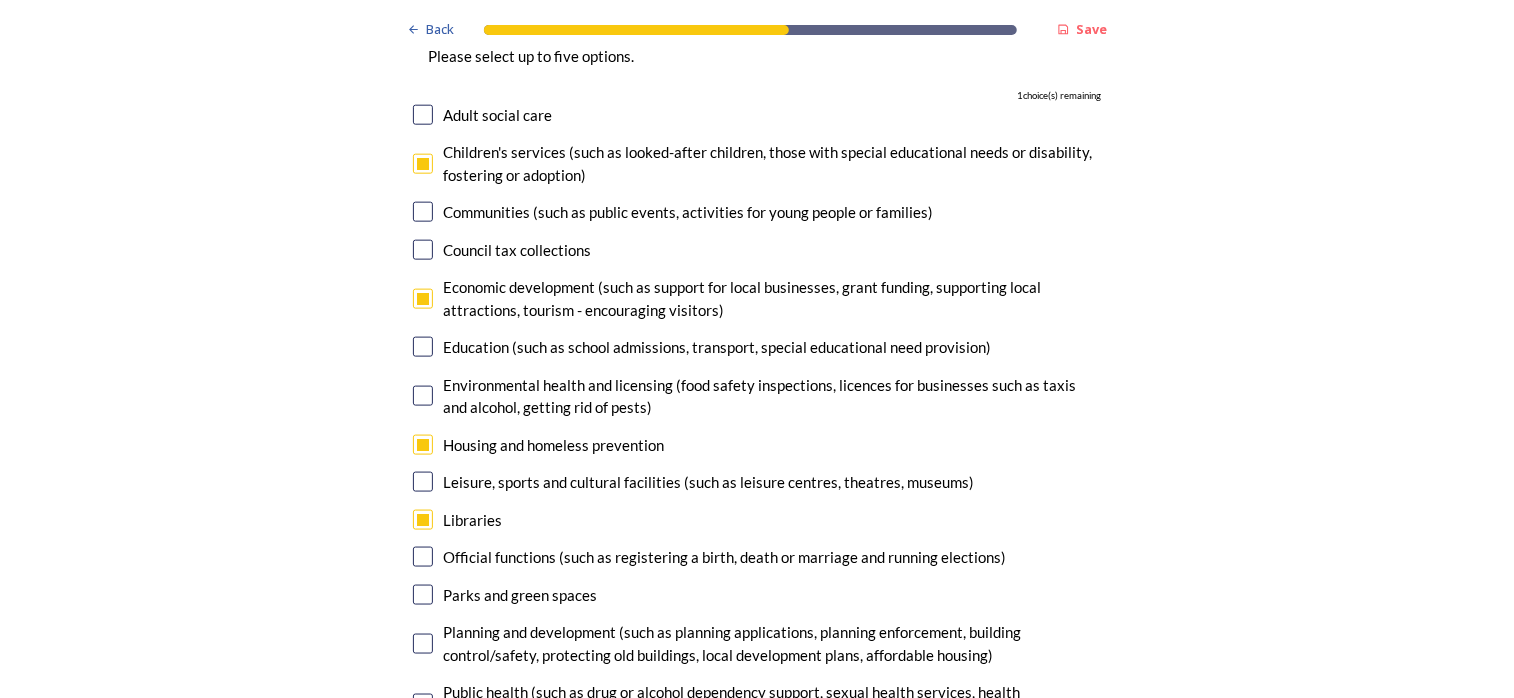 click on "Public health (such as drug or alcohol dependency support, sexual health services, health improvement programmes)" at bounding box center (772, 703) 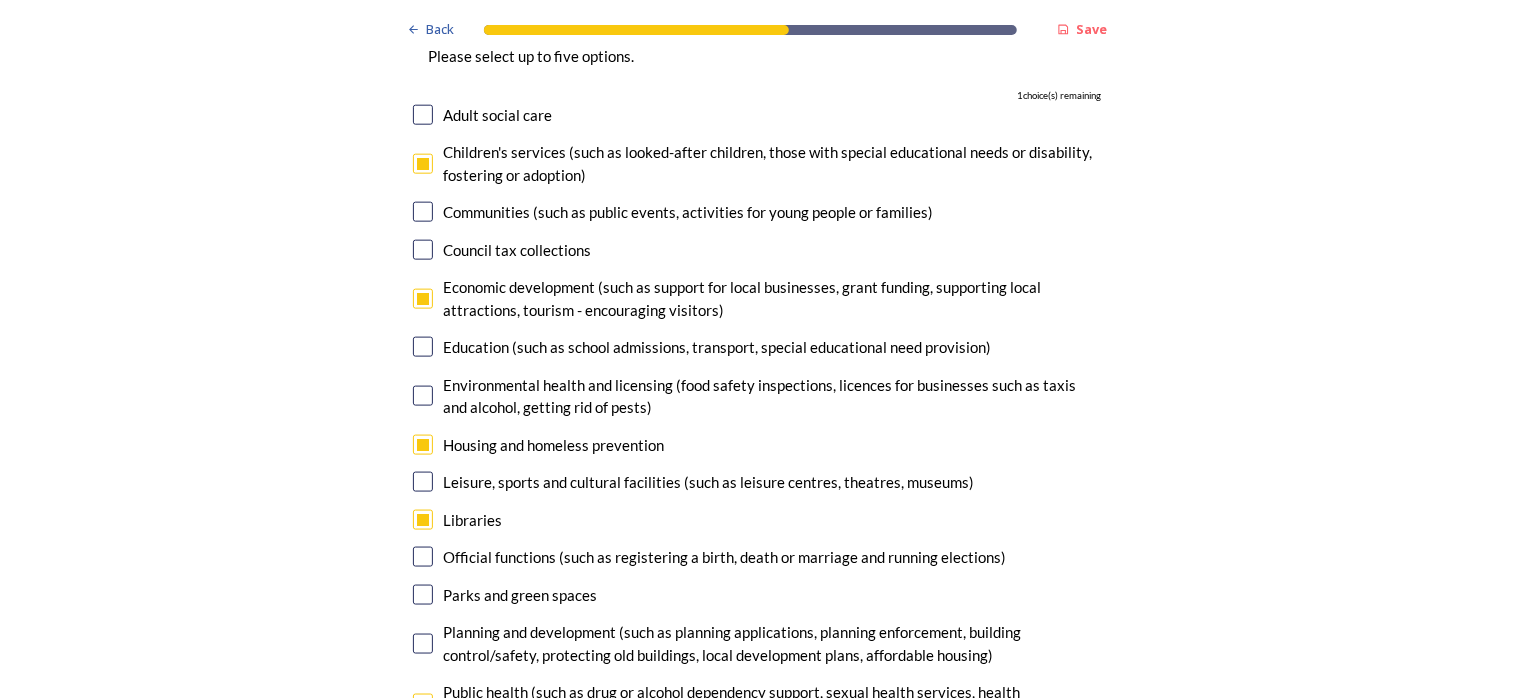 checkbox on "true" 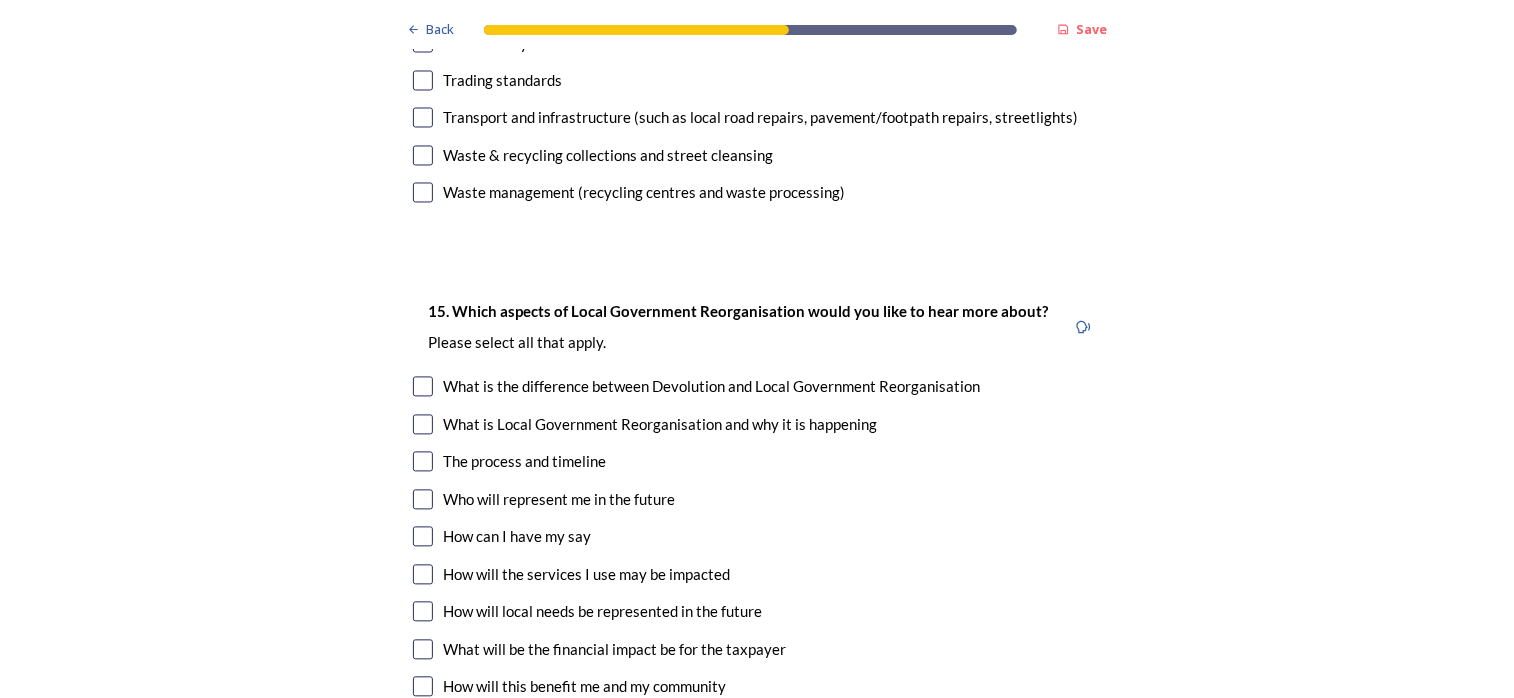 scroll, scrollTop: 5700, scrollLeft: 0, axis: vertical 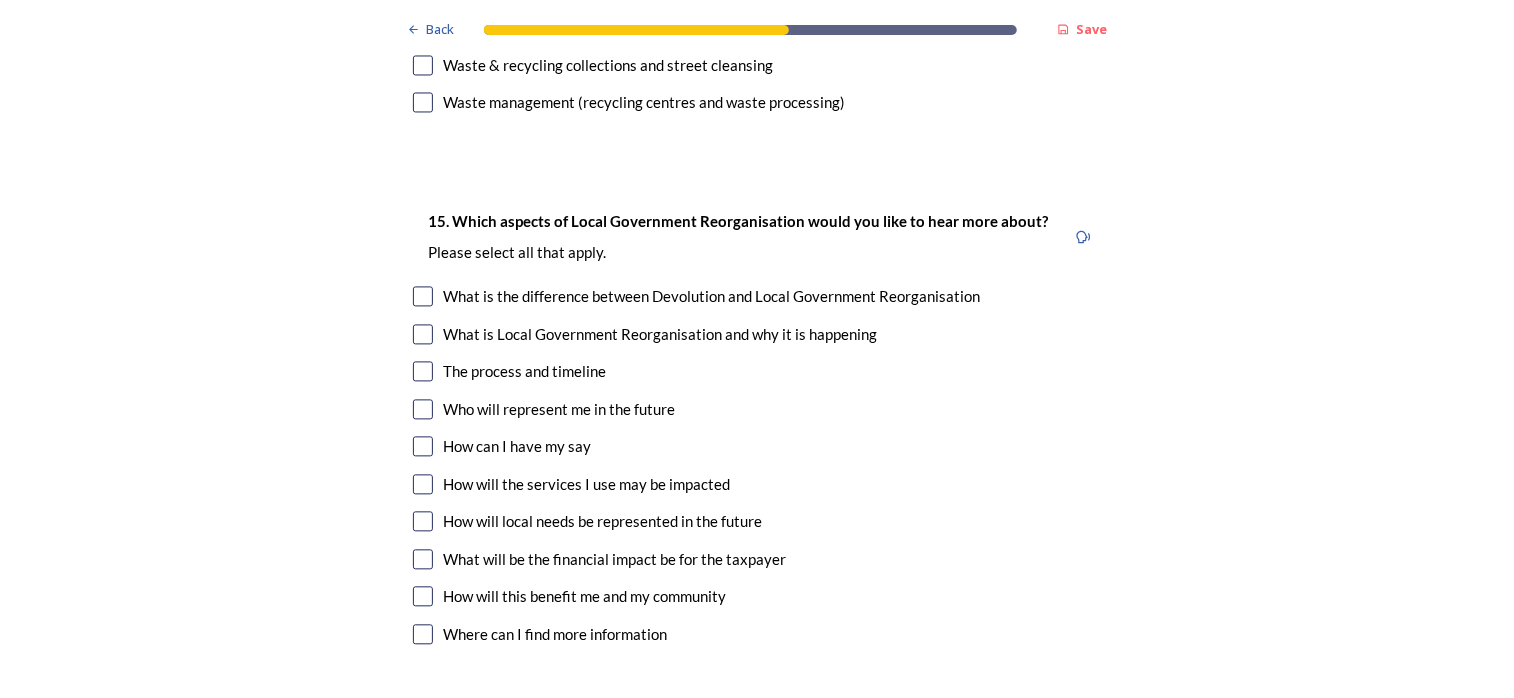 click at bounding box center [423, 371] 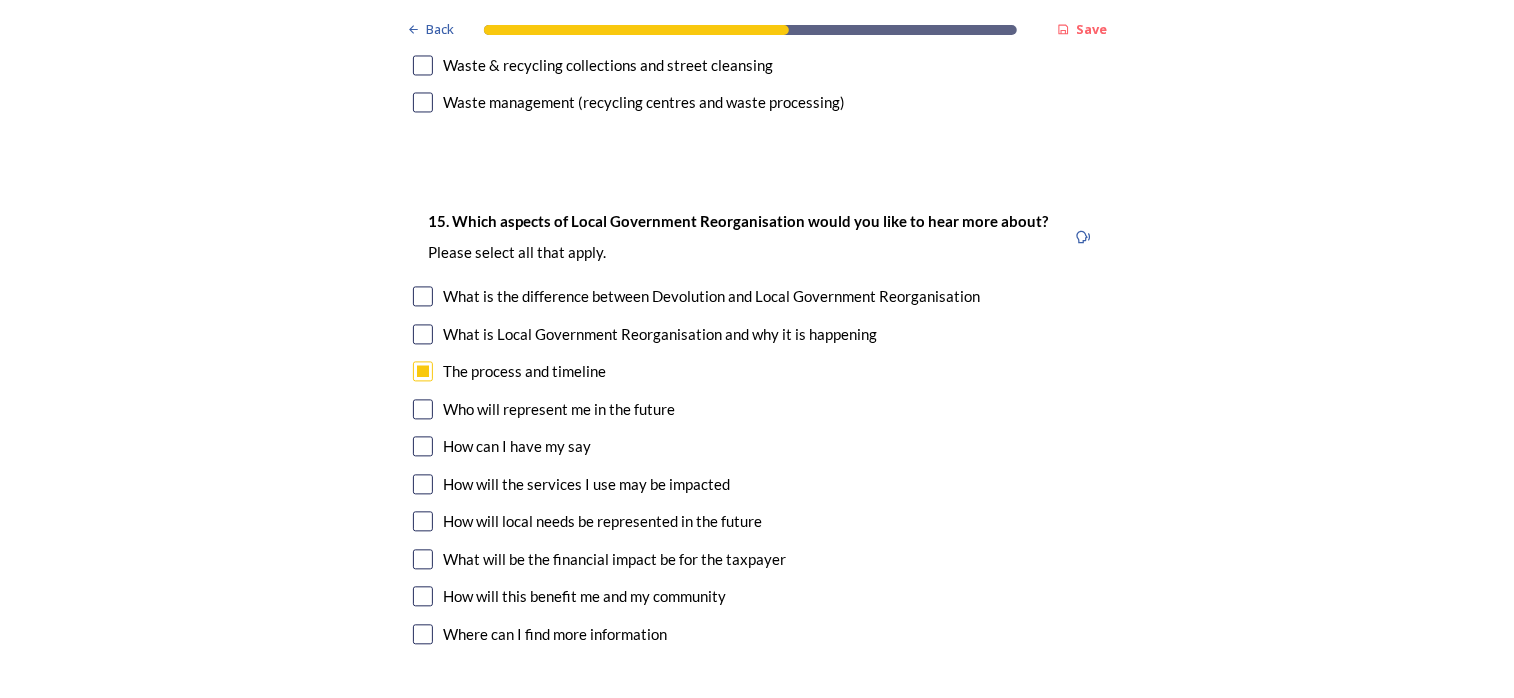 click at bounding box center [423, 409] 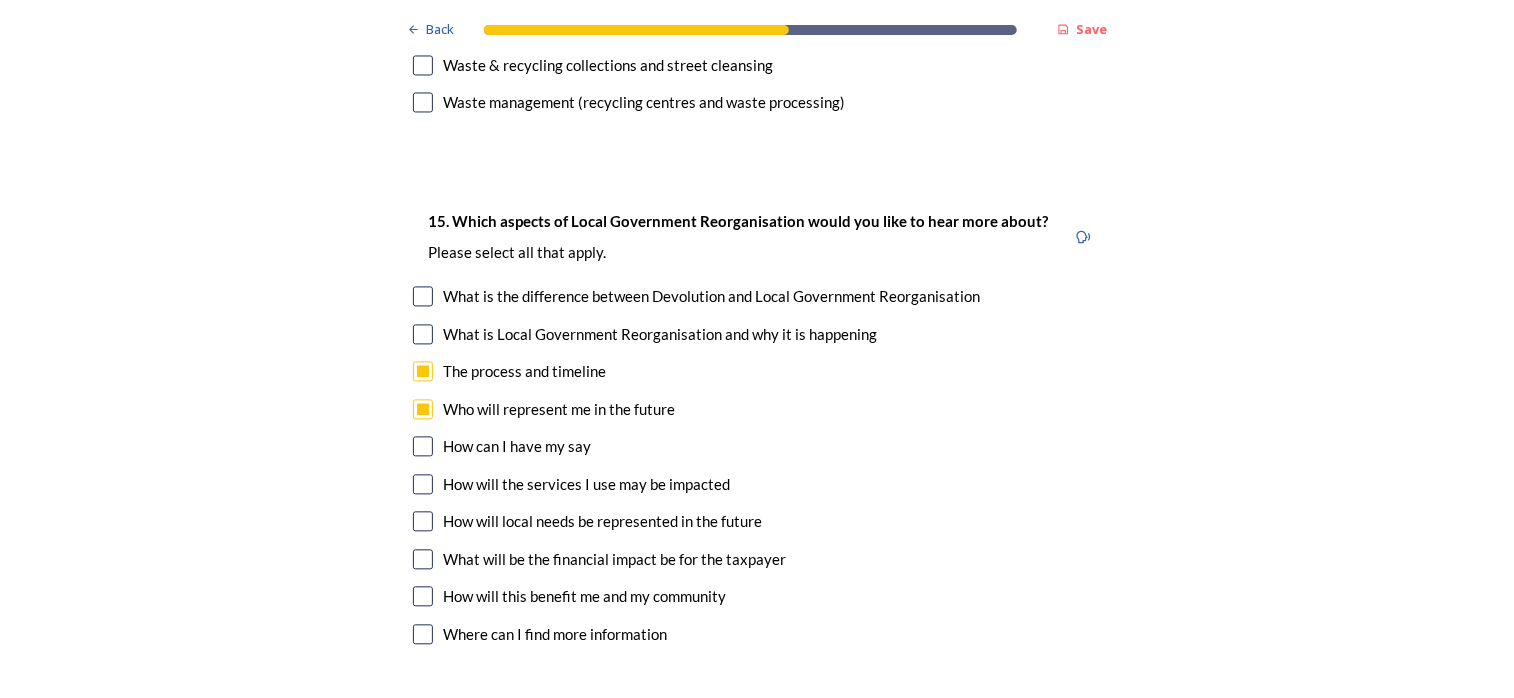 click at bounding box center [423, 446] 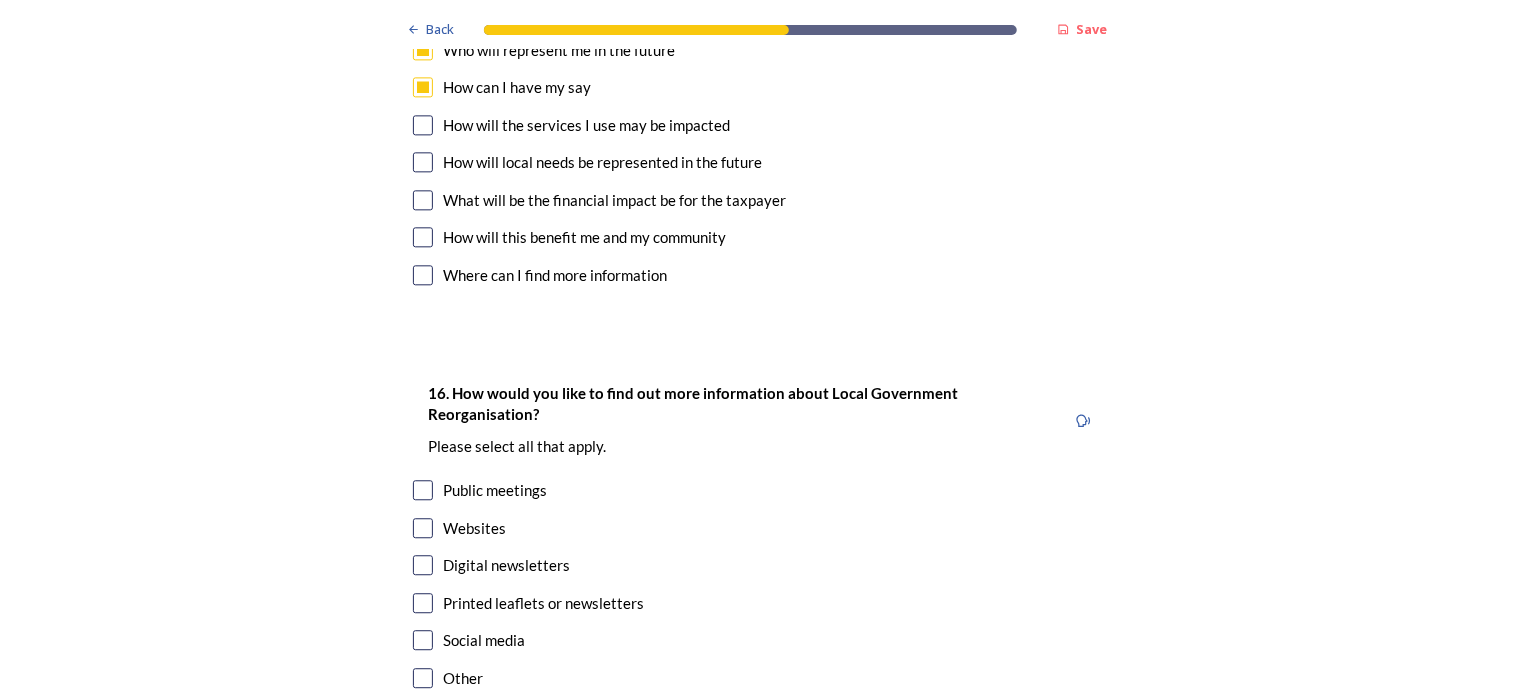scroll, scrollTop: 6100, scrollLeft: 0, axis: vertical 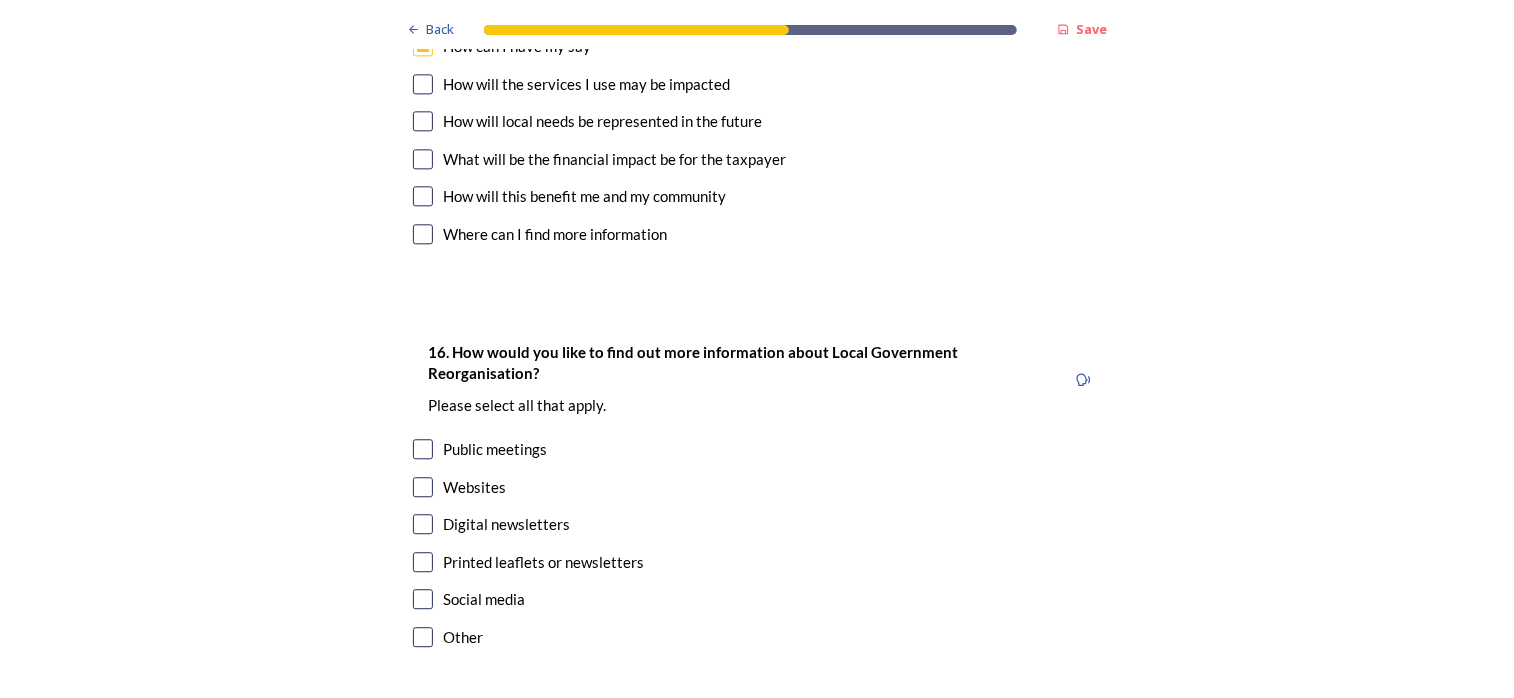 click at bounding box center (423, 449) 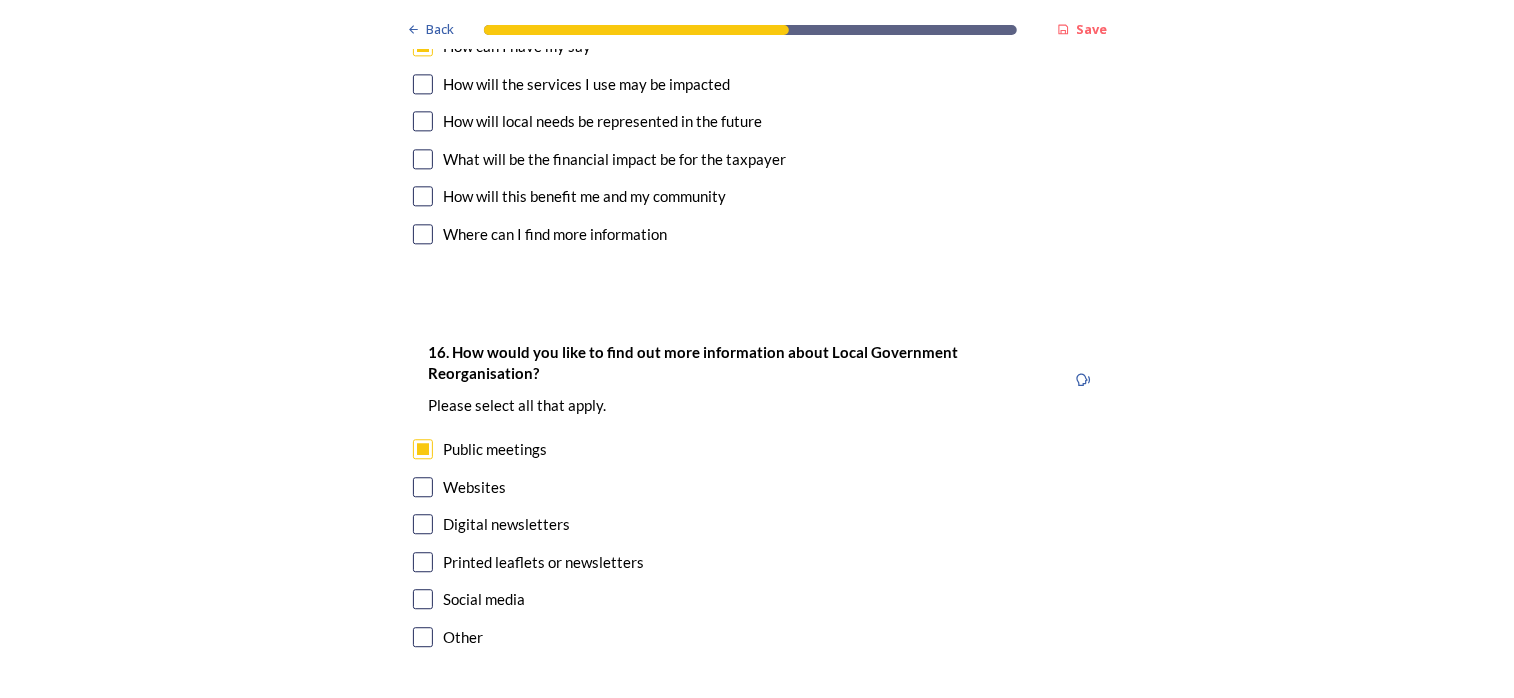 click on "Continue" at bounding box center [743, 747] 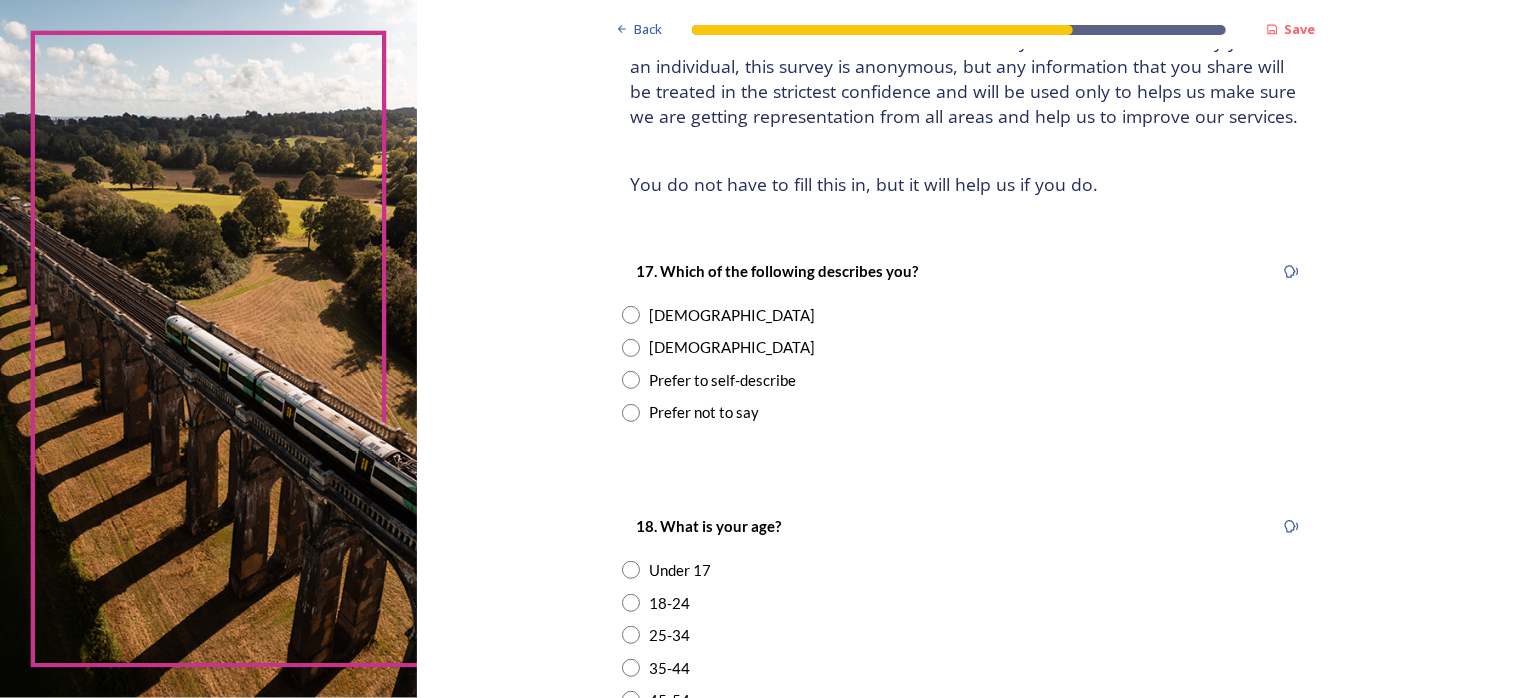 scroll, scrollTop: 200, scrollLeft: 0, axis: vertical 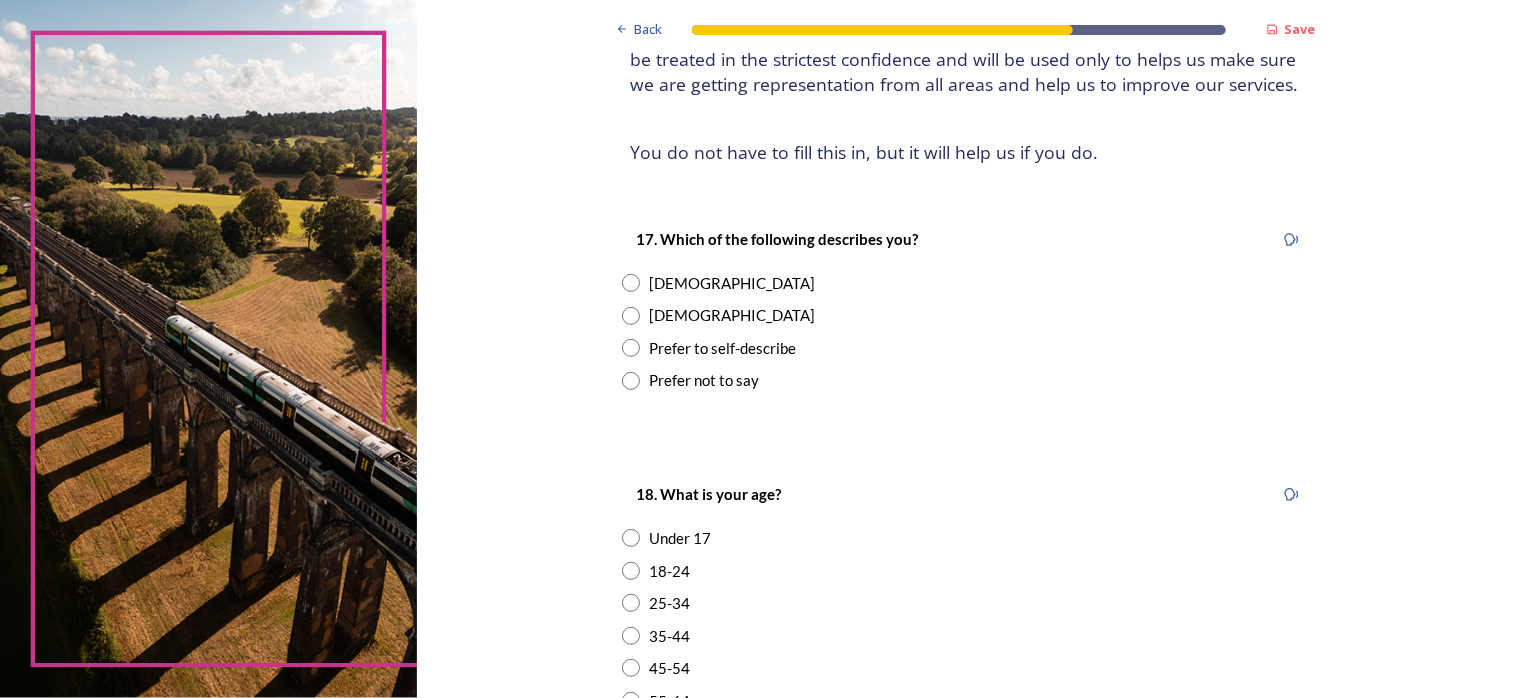 click at bounding box center (631, 316) 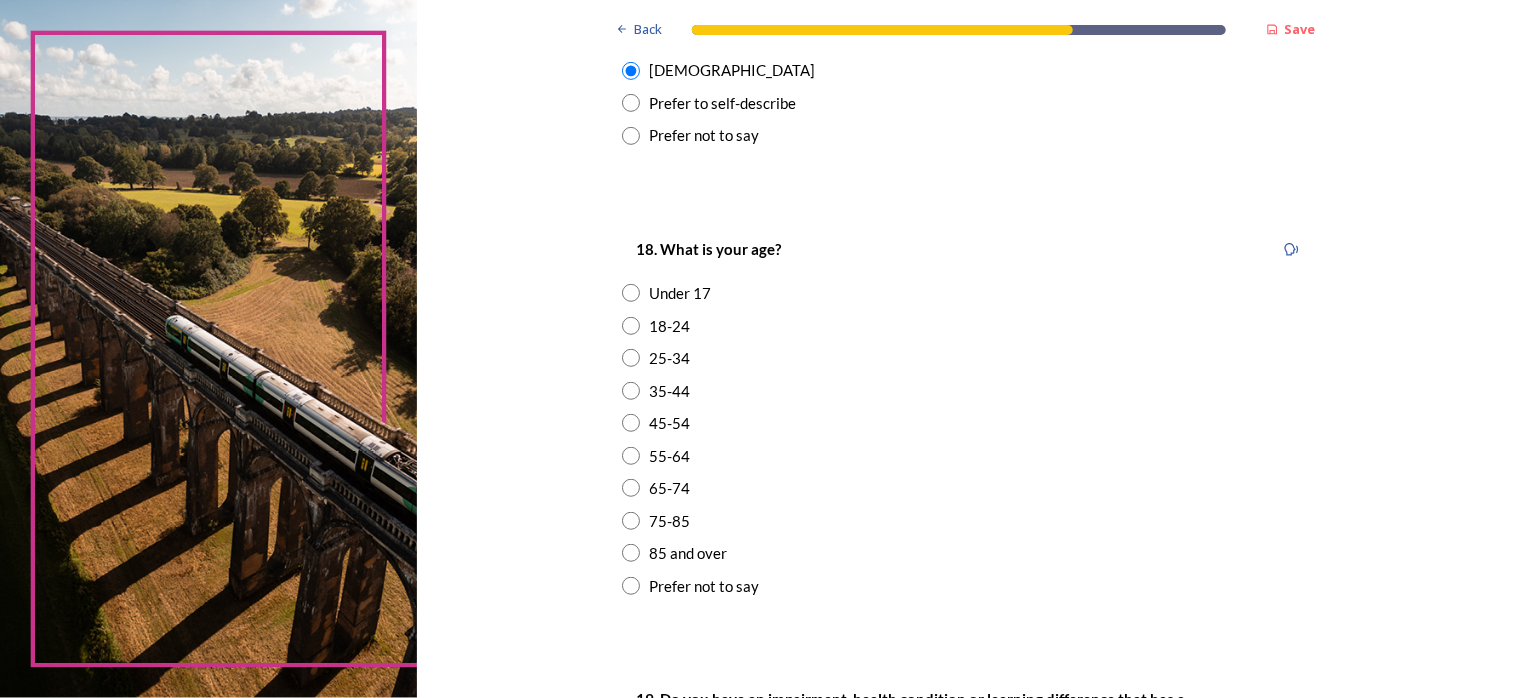 scroll, scrollTop: 500, scrollLeft: 0, axis: vertical 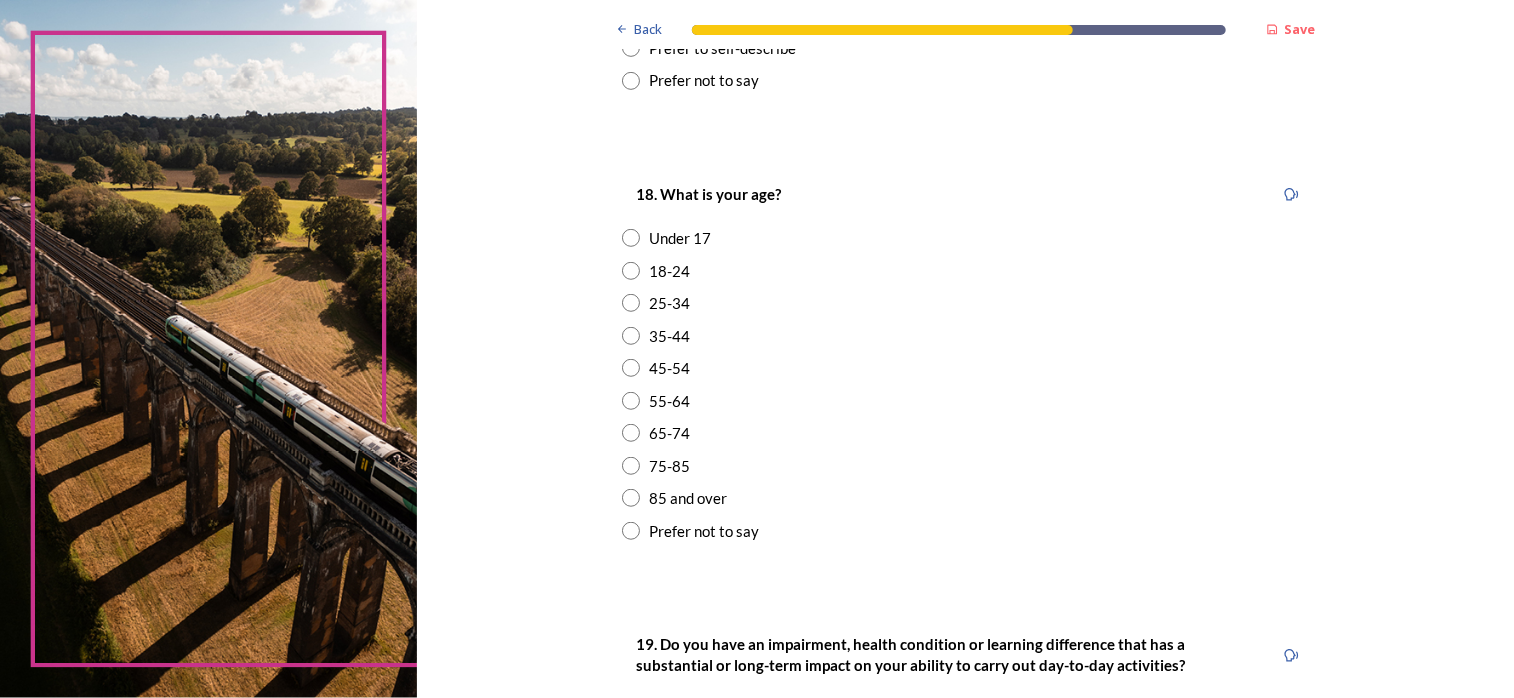 click at bounding box center (631, 401) 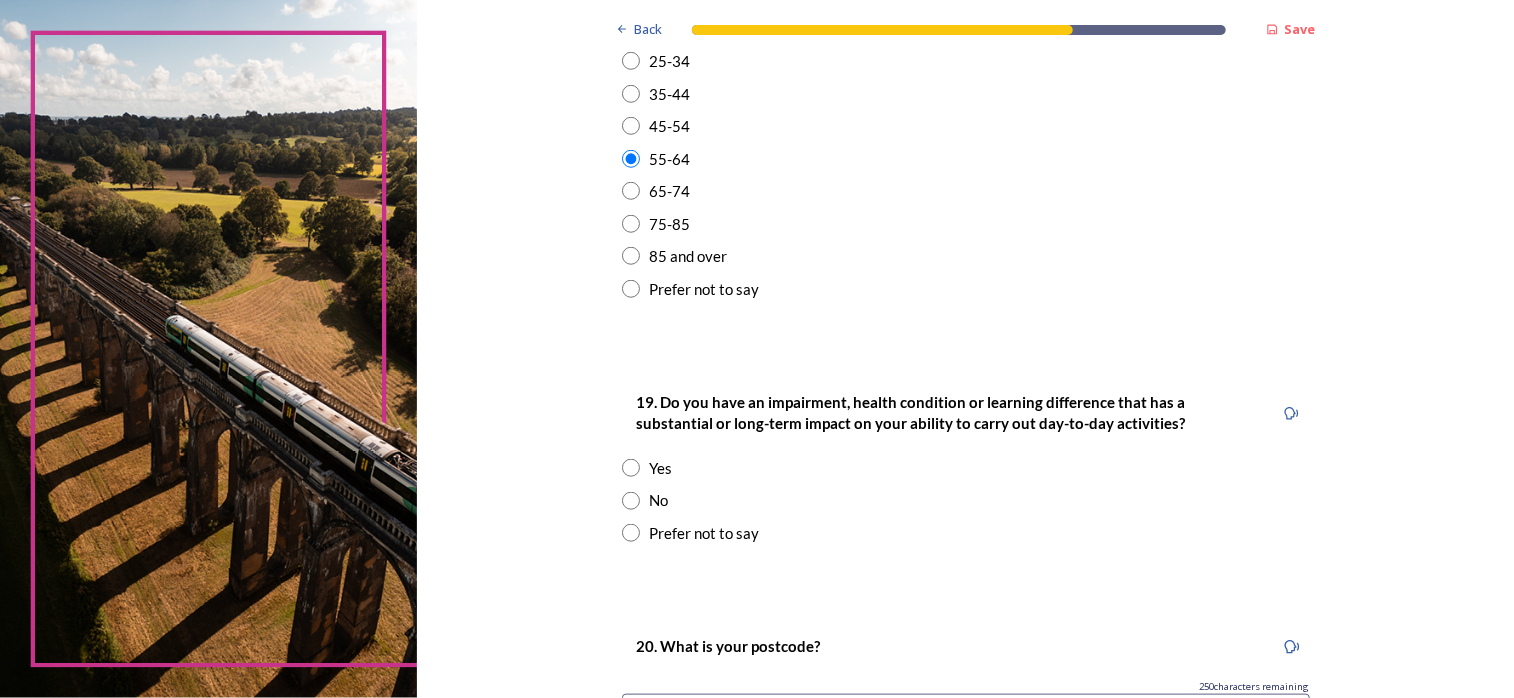 scroll, scrollTop: 900, scrollLeft: 0, axis: vertical 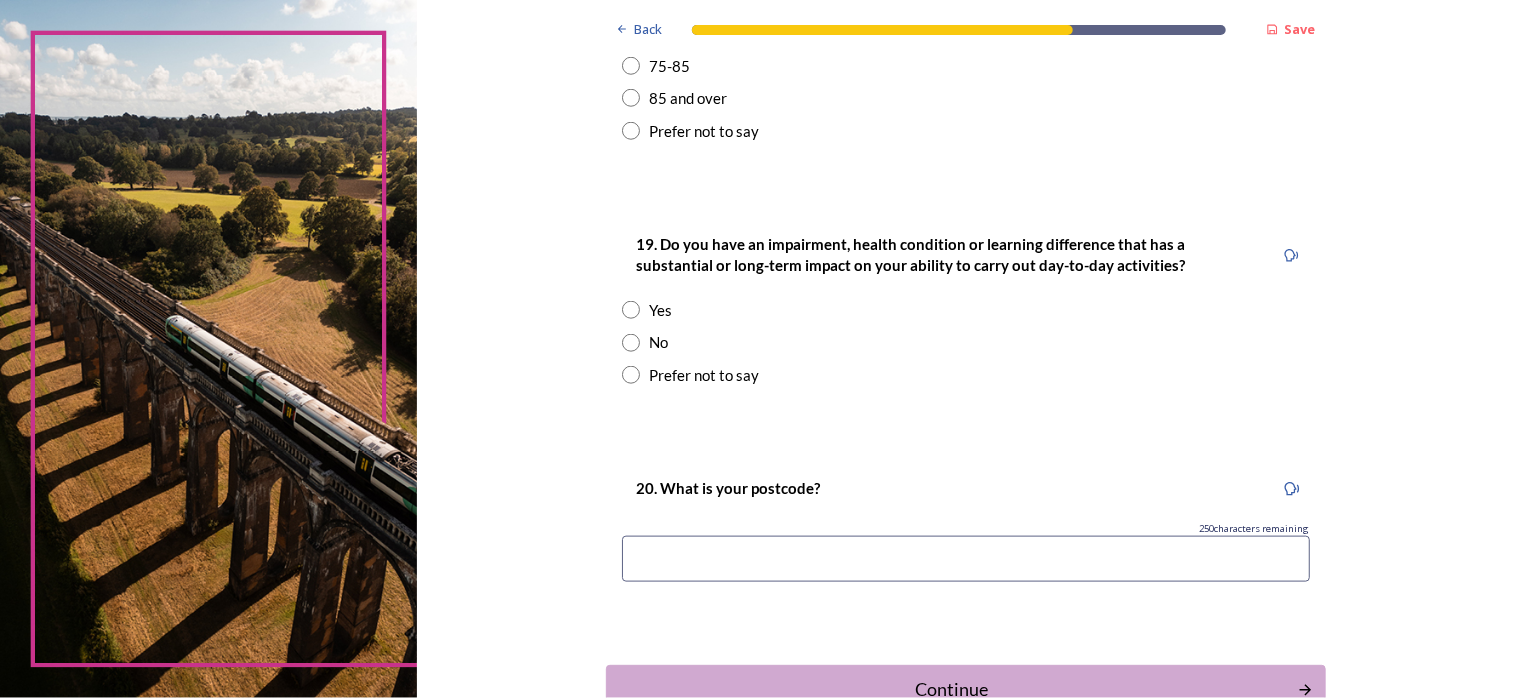 click at bounding box center [631, 343] 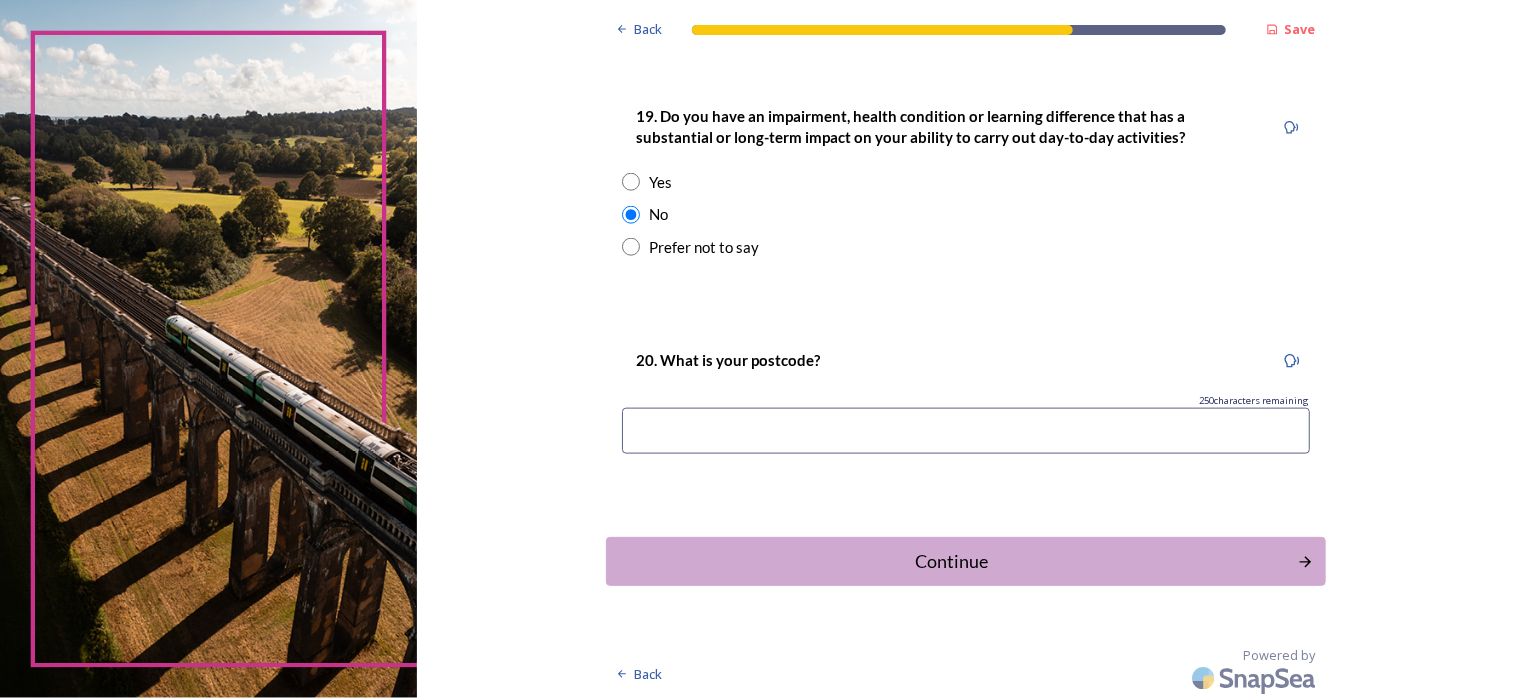 scroll, scrollTop: 1031, scrollLeft: 0, axis: vertical 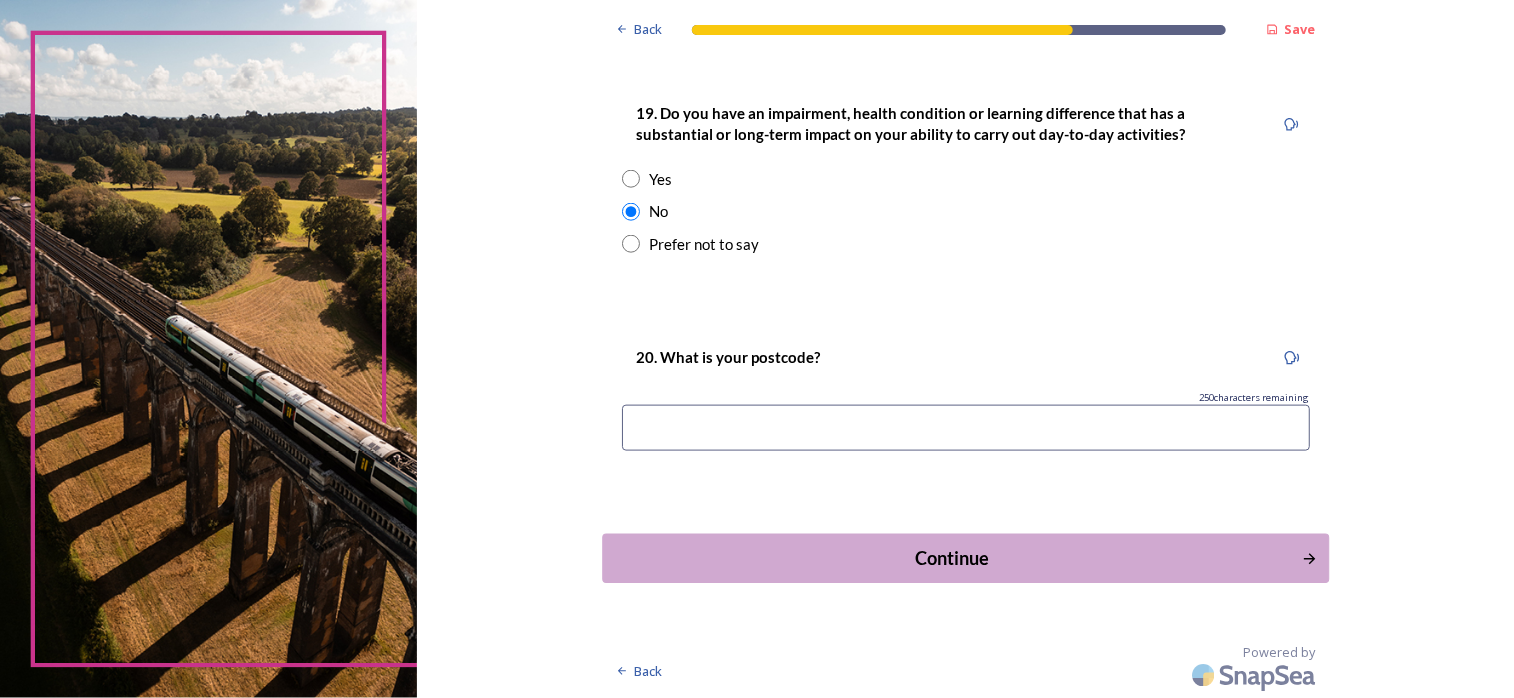 click on "Continue" at bounding box center [951, 558] 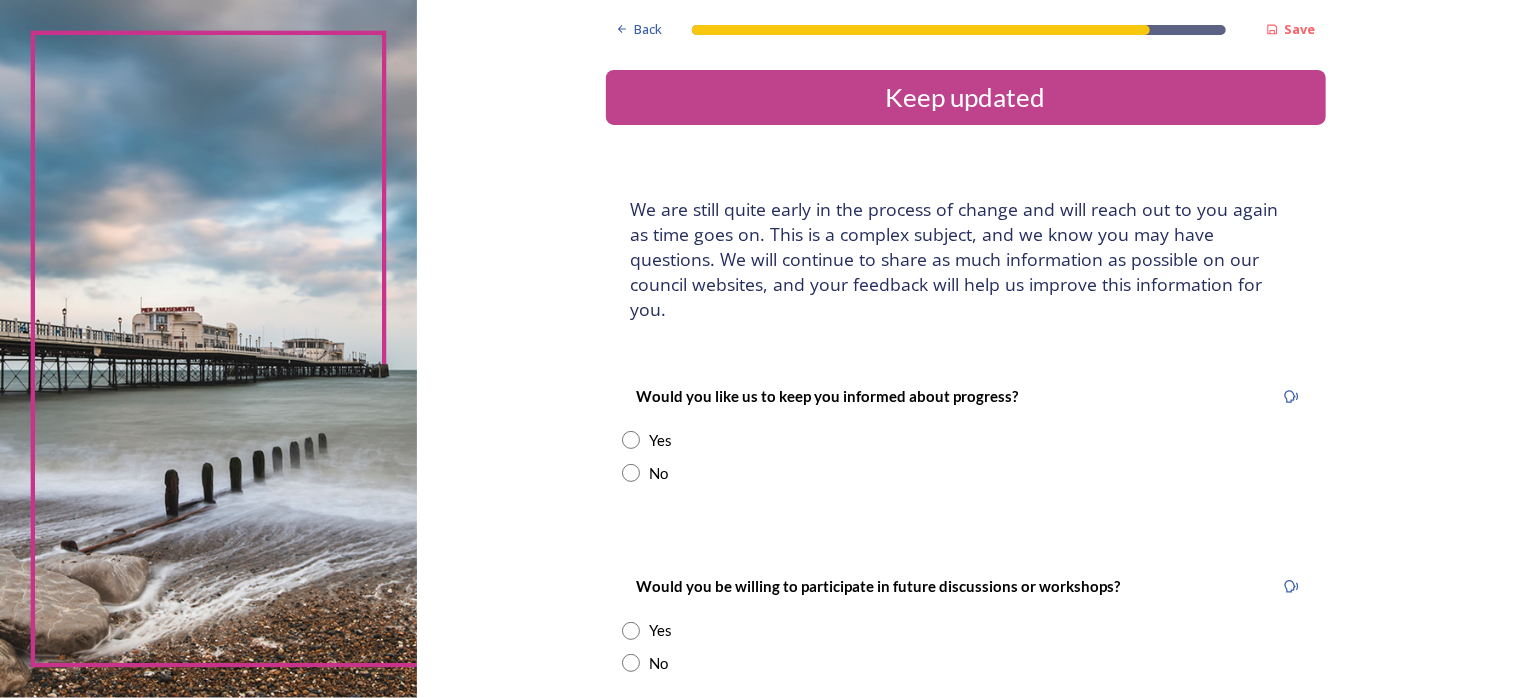 click at bounding box center (631, 473) 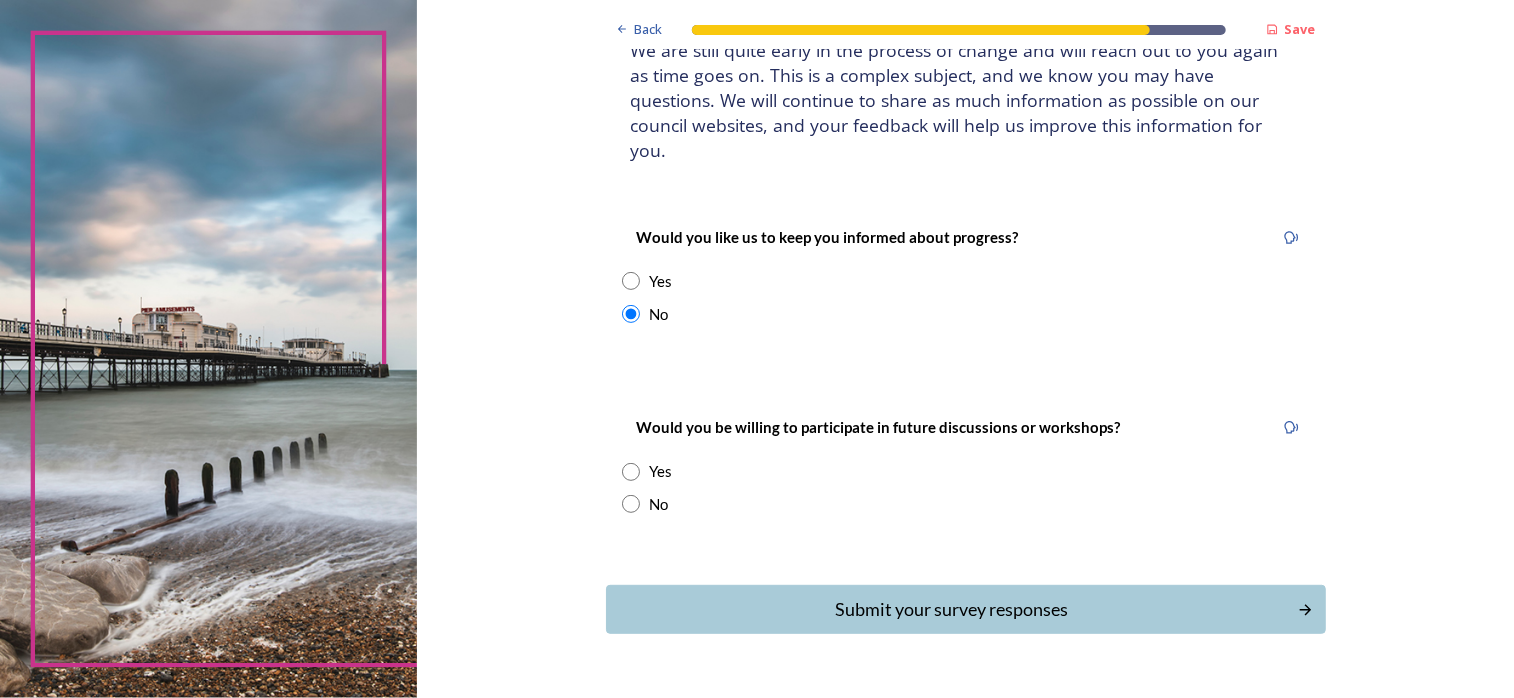 scroll, scrollTop: 185, scrollLeft: 0, axis: vertical 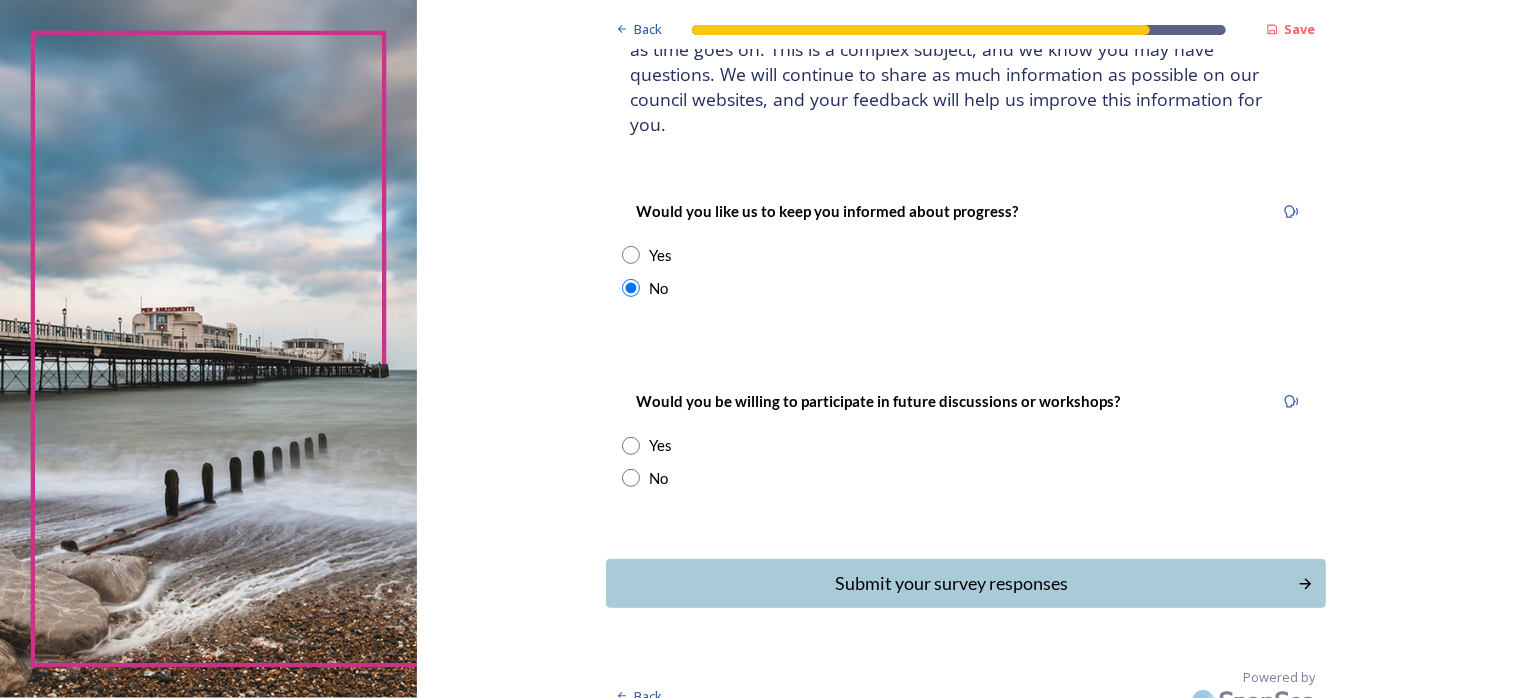 click at bounding box center (631, 478) 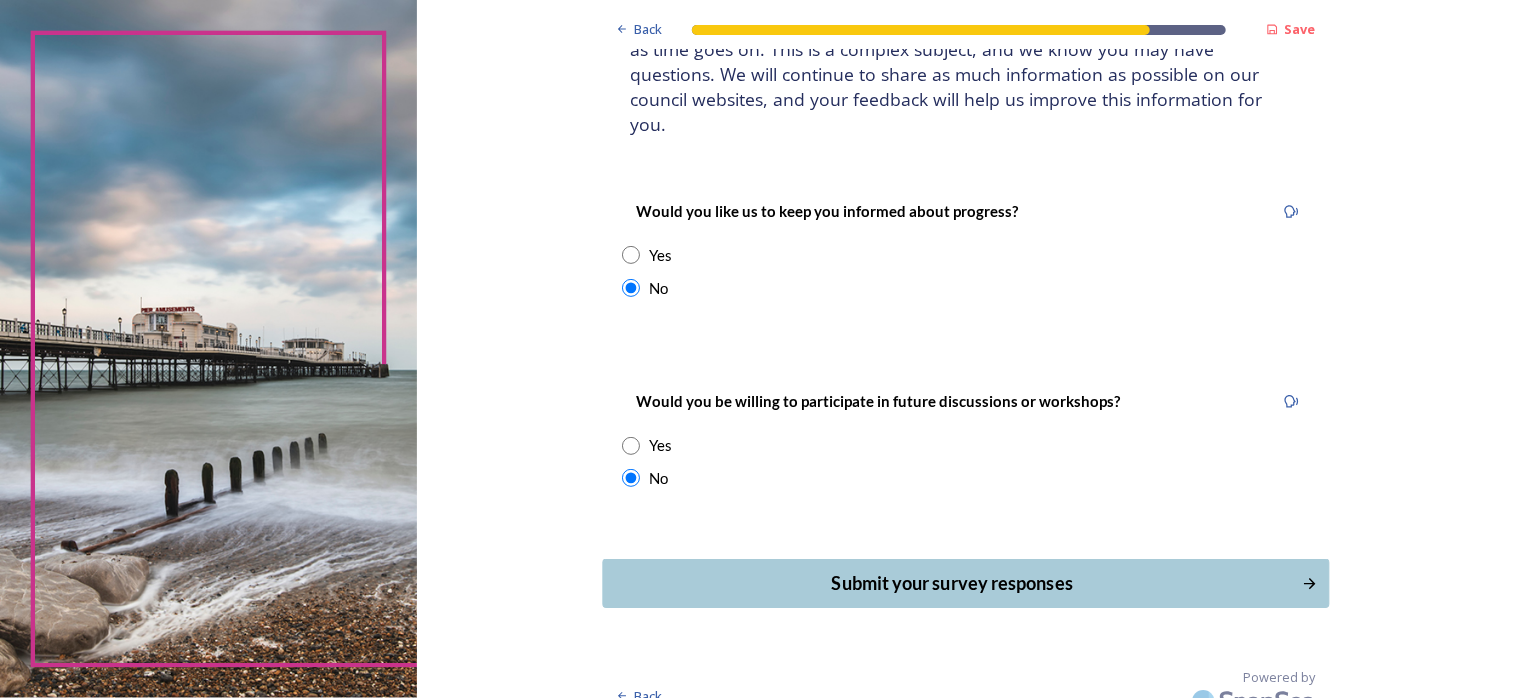 click on "Submit your survey responses" at bounding box center [951, 583] 